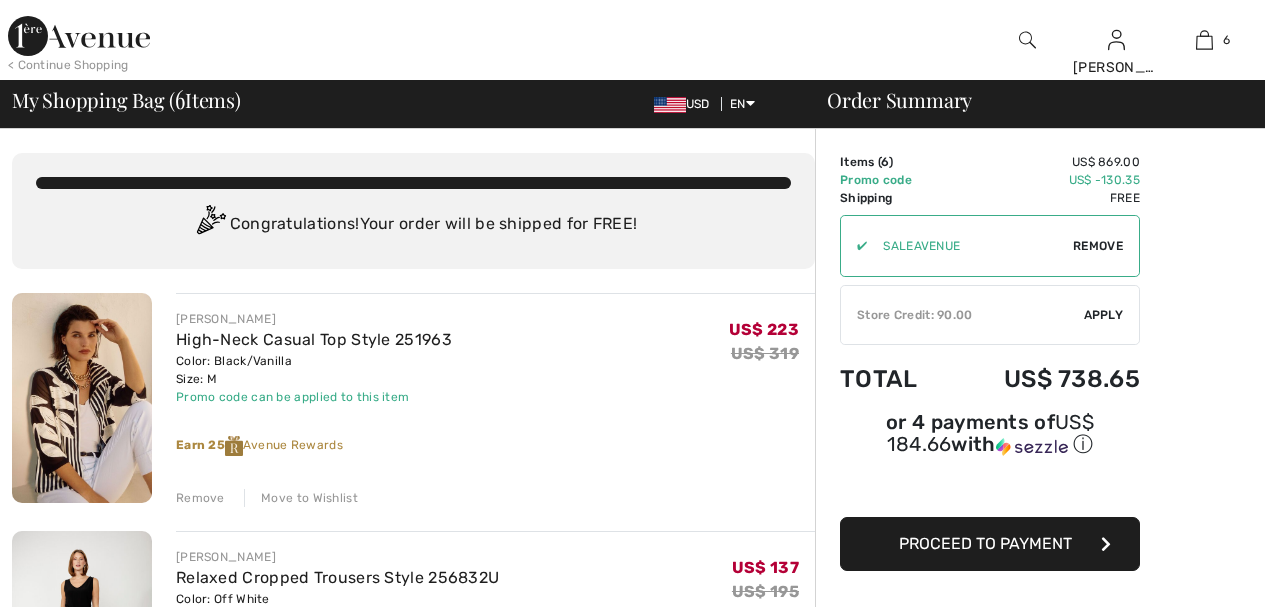 scroll, scrollTop: 0, scrollLeft: 0, axis: both 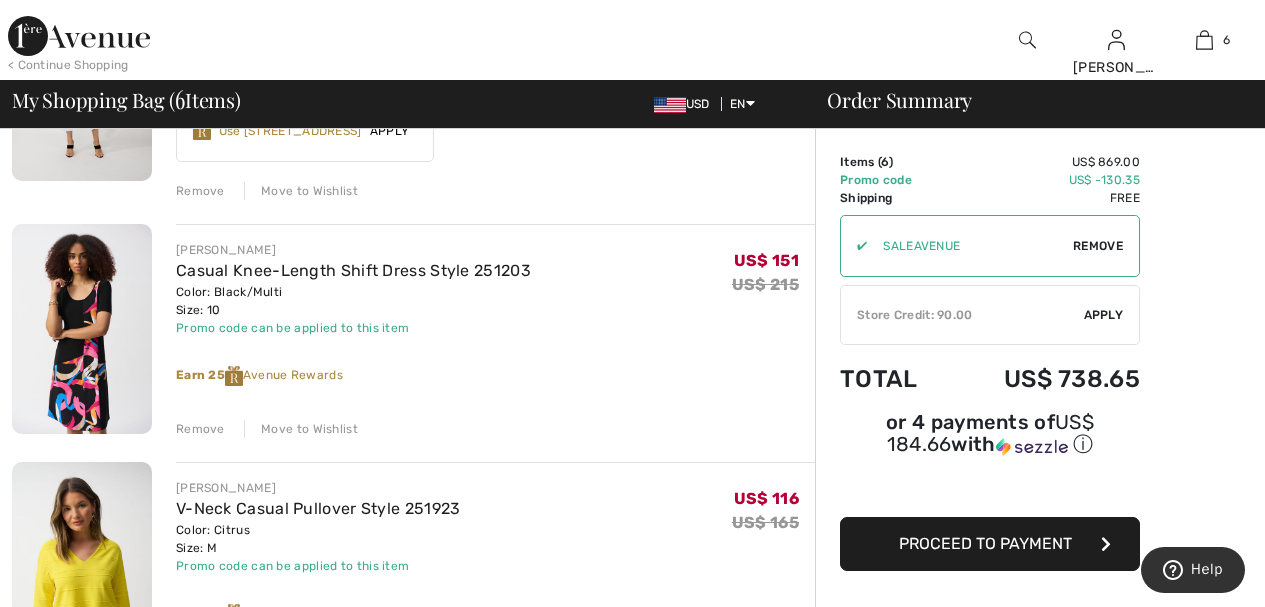 click on "Move to Wishlist" at bounding box center (301, 429) 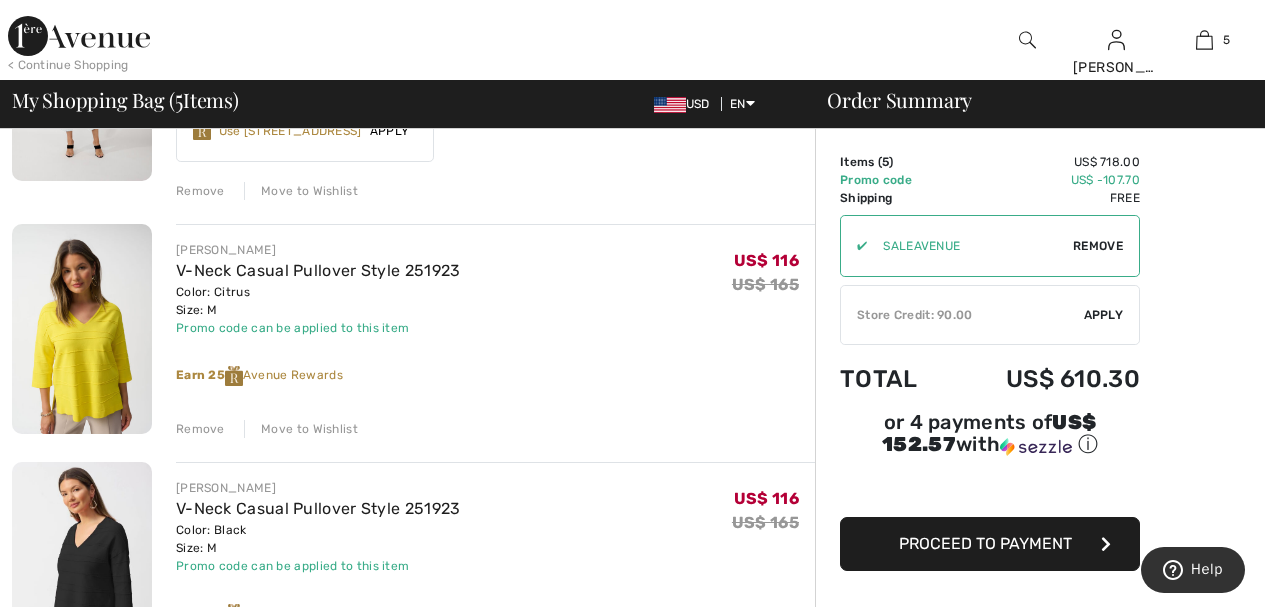 click on "Move to Wishlist" at bounding box center (301, 429) 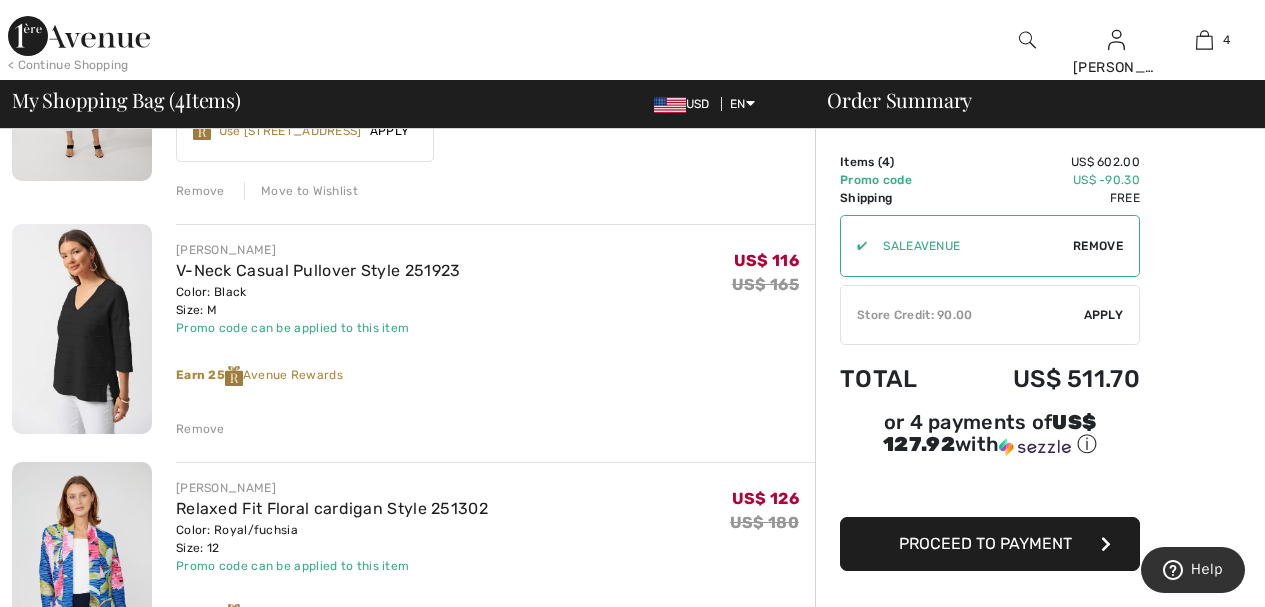 click on "Remove" at bounding box center (200, 429) 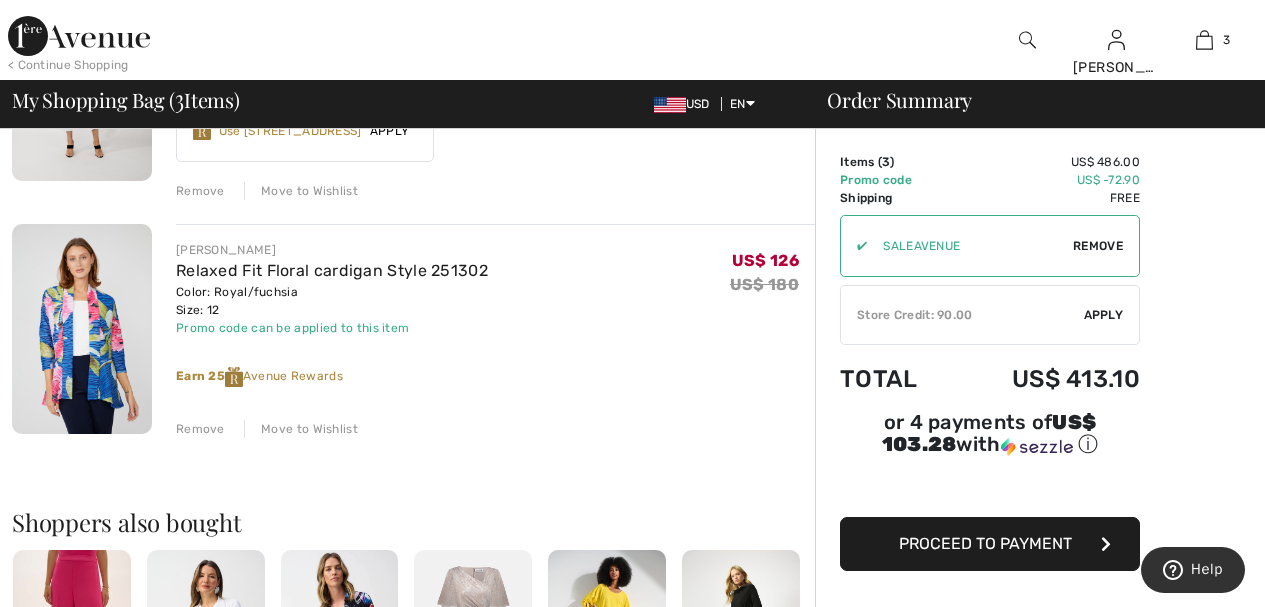 click on "Move to Wishlist" at bounding box center (301, 429) 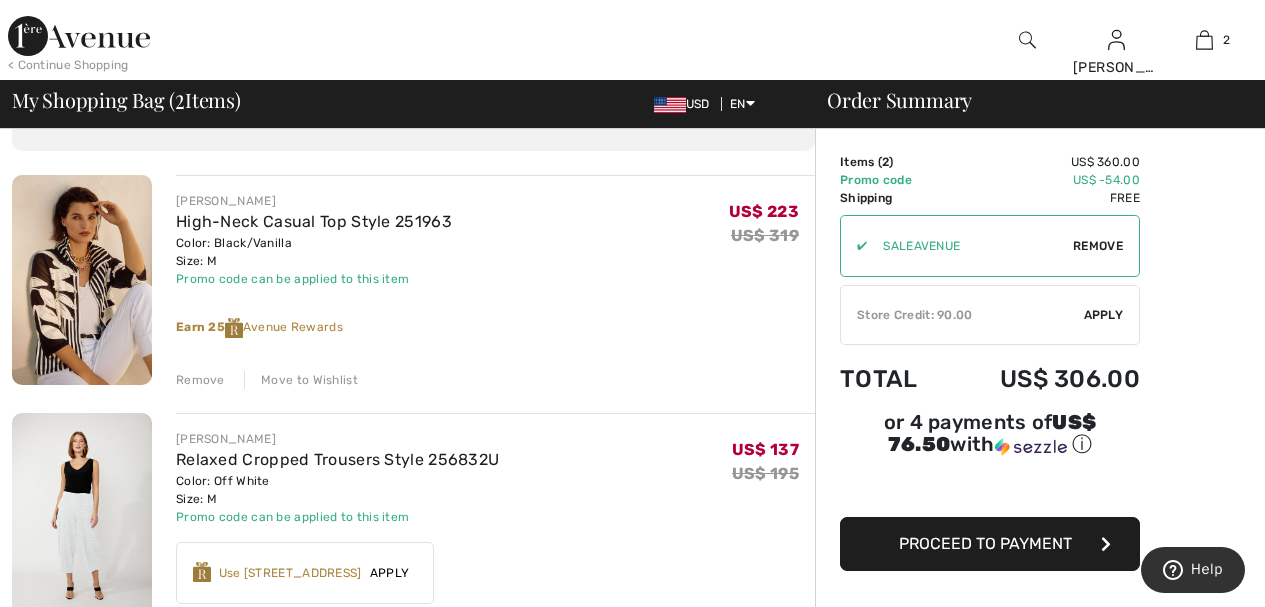 scroll, scrollTop: 120, scrollLeft: 0, axis: vertical 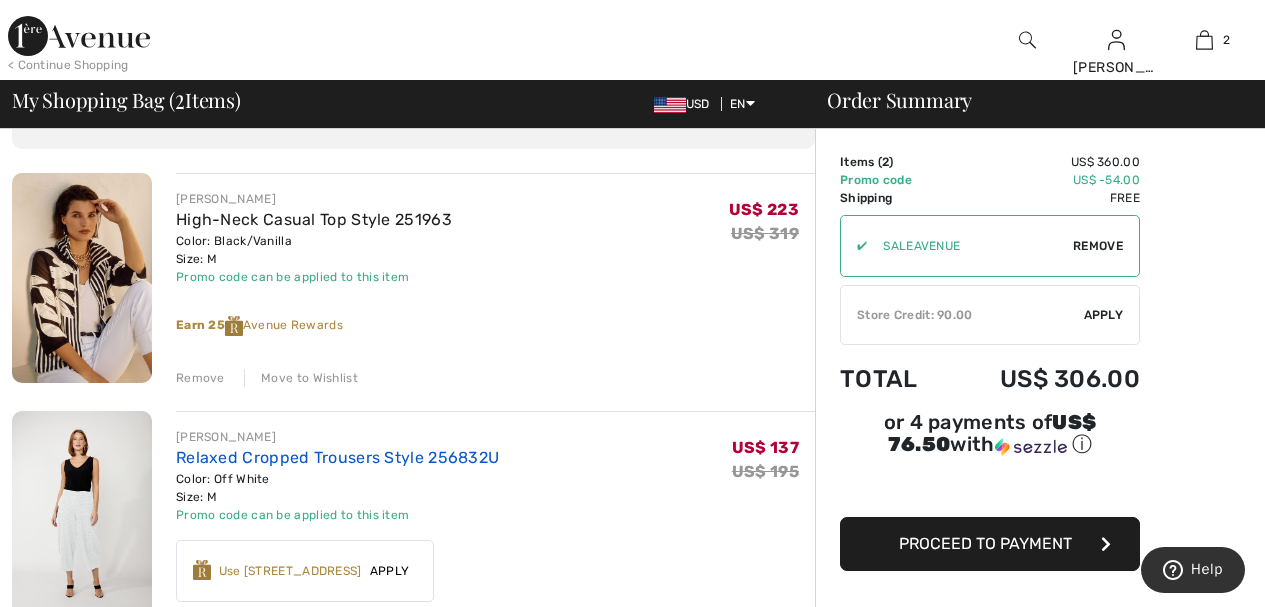 click on "Relaxed Cropped Trousers Style 256832U" at bounding box center (337, 457) 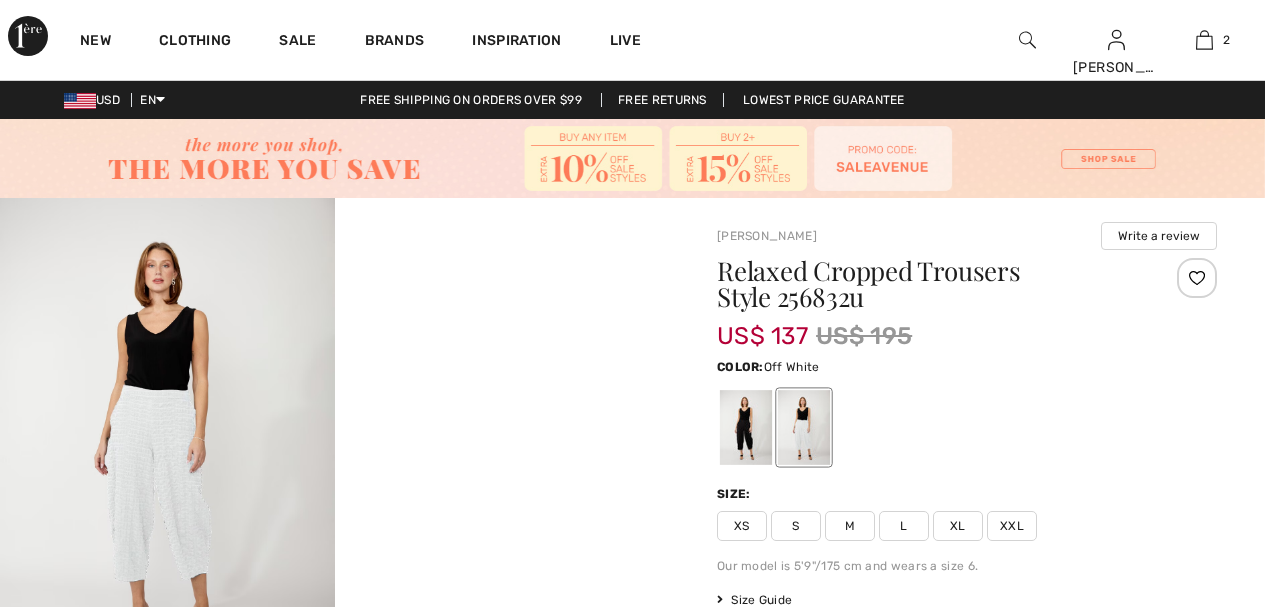 scroll, scrollTop: 0, scrollLeft: 0, axis: both 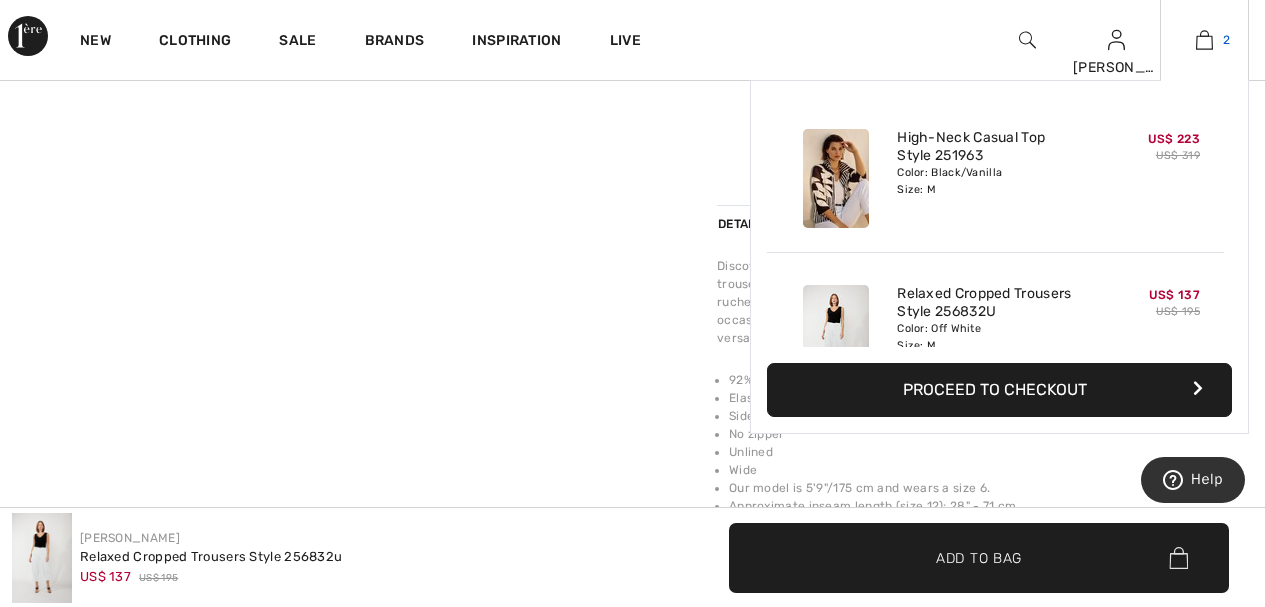click at bounding box center (1204, 40) 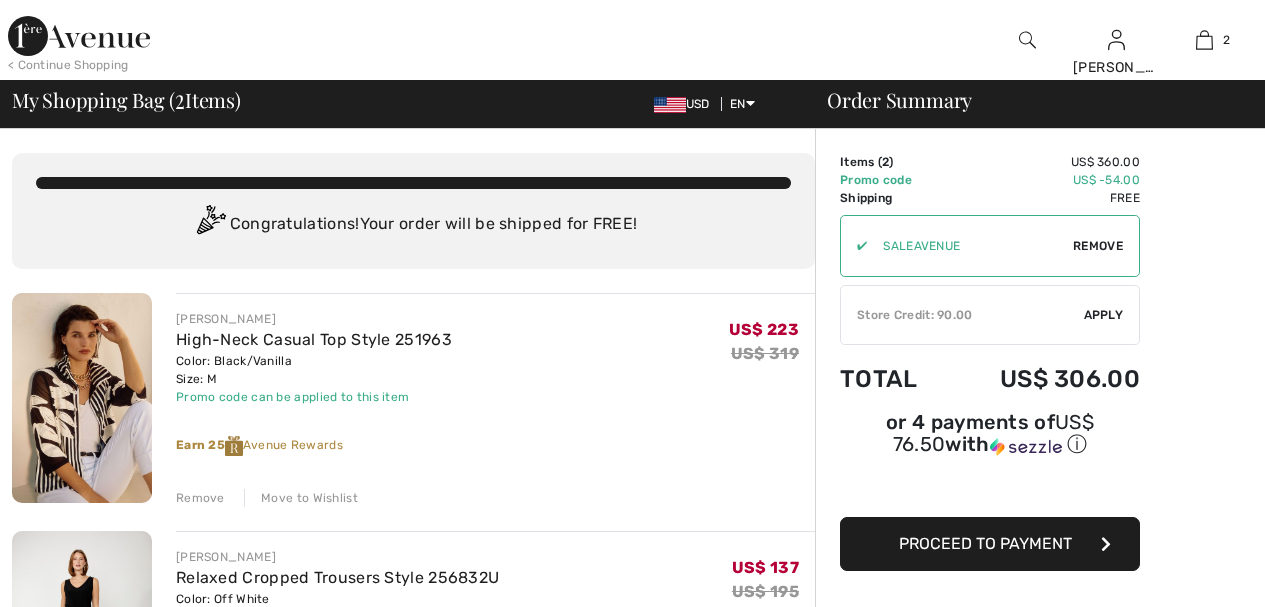 scroll, scrollTop: 320, scrollLeft: 0, axis: vertical 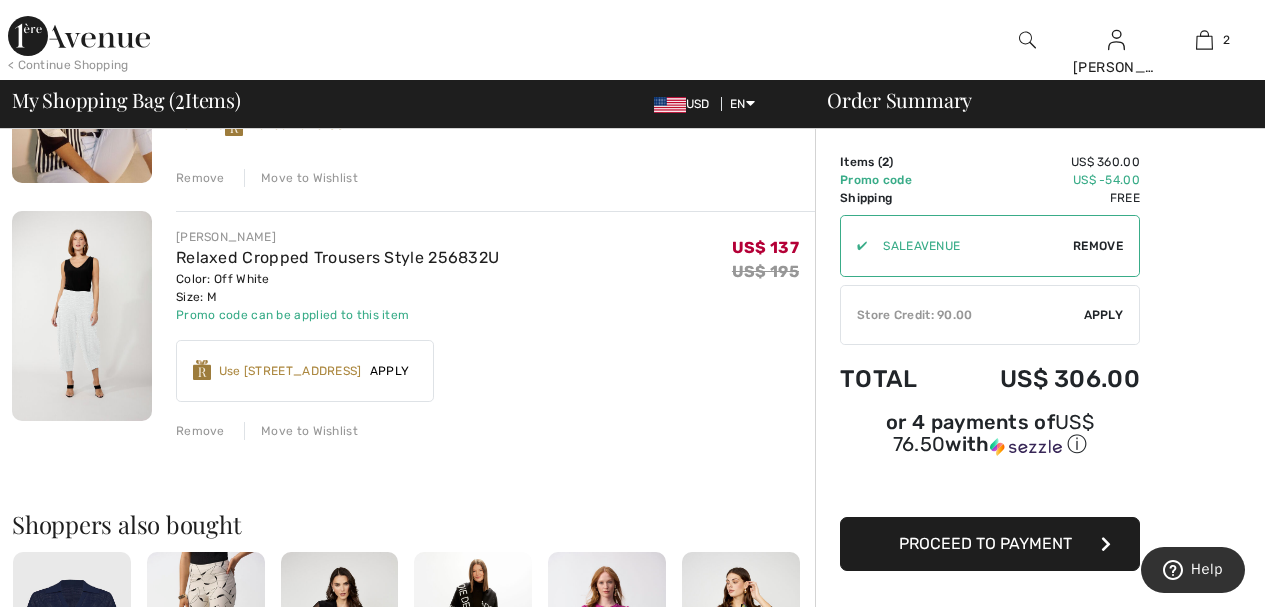 click on "Move to Wishlist" at bounding box center [301, 431] 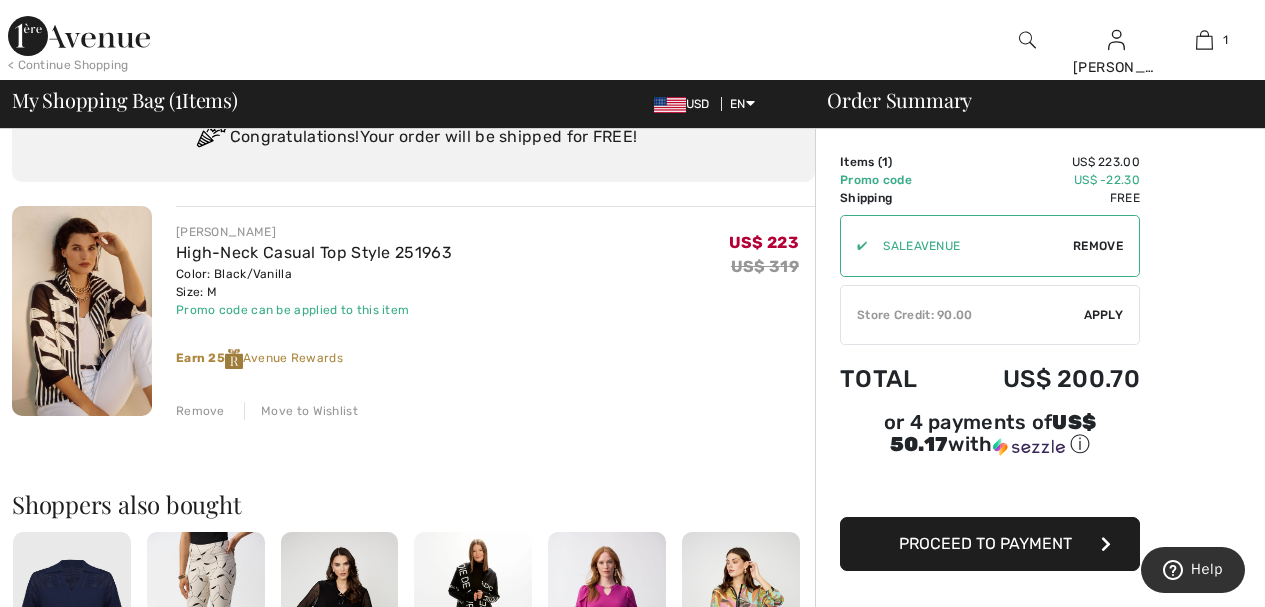 scroll, scrollTop: 0, scrollLeft: 0, axis: both 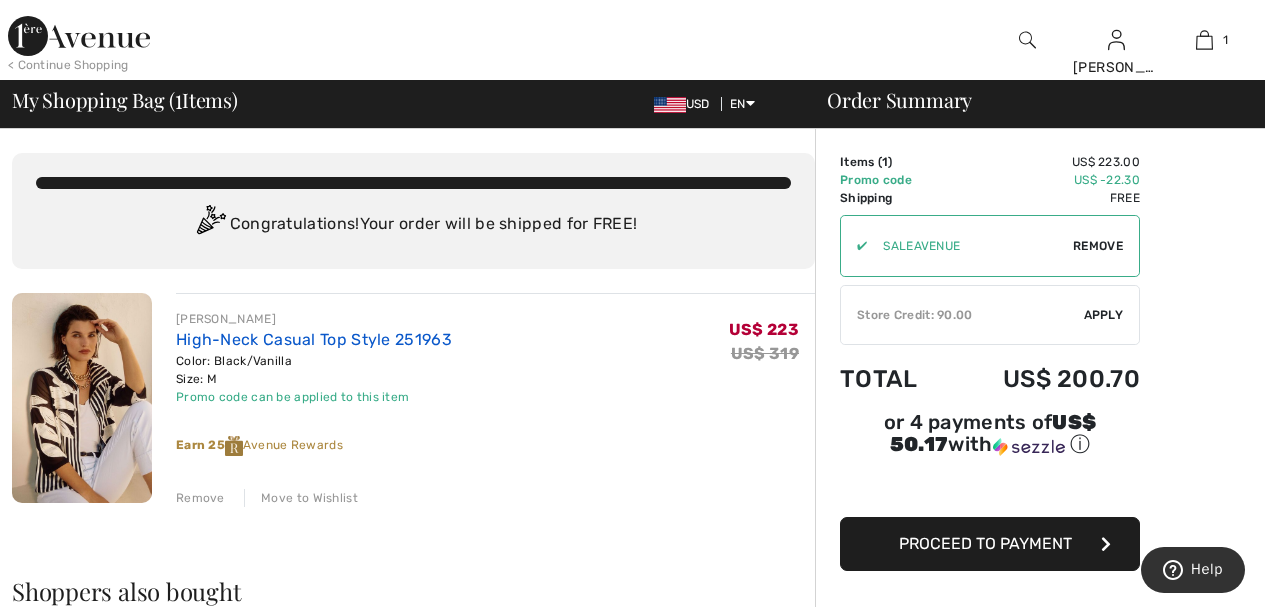 click on "High-Neck Casual Top Style 251963" at bounding box center [314, 339] 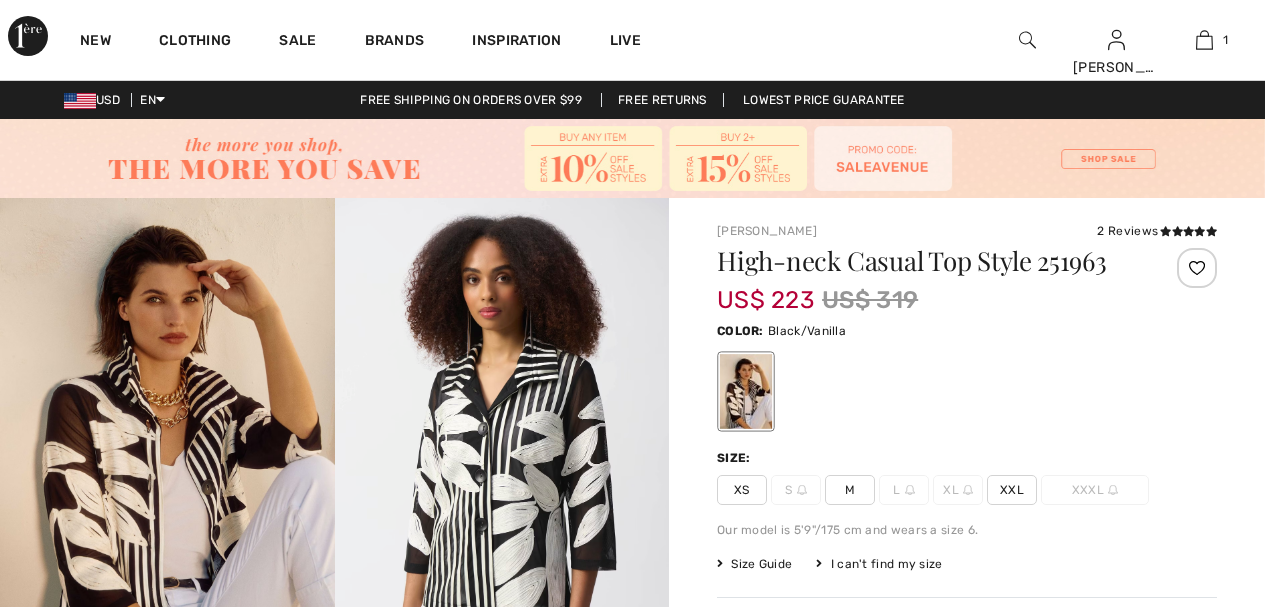 scroll, scrollTop: 0, scrollLeft: 0, axis: both 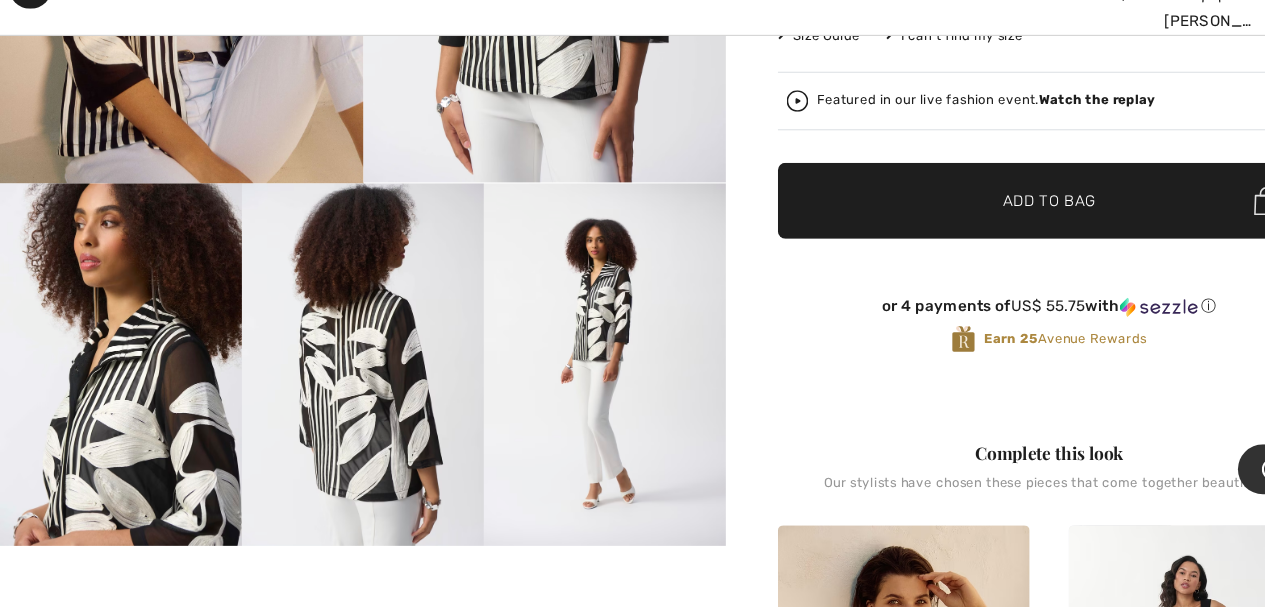 click at bounding box center [334, 384] 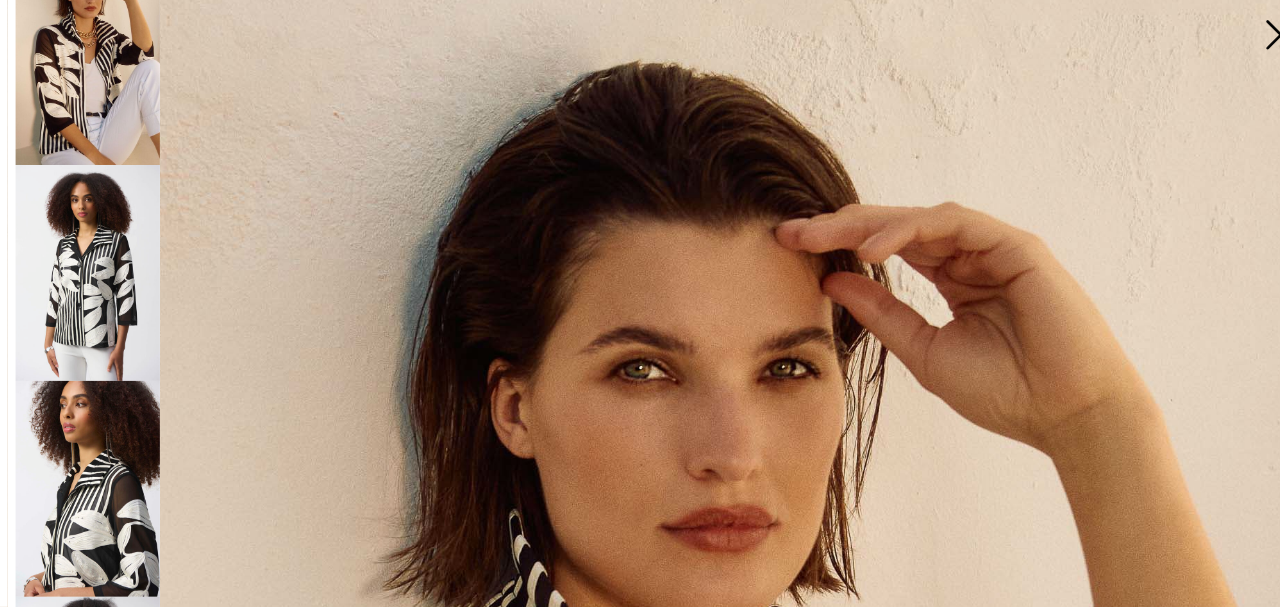 scroll, scrollTop: 484, scrollLeft: 0, axis: vertical 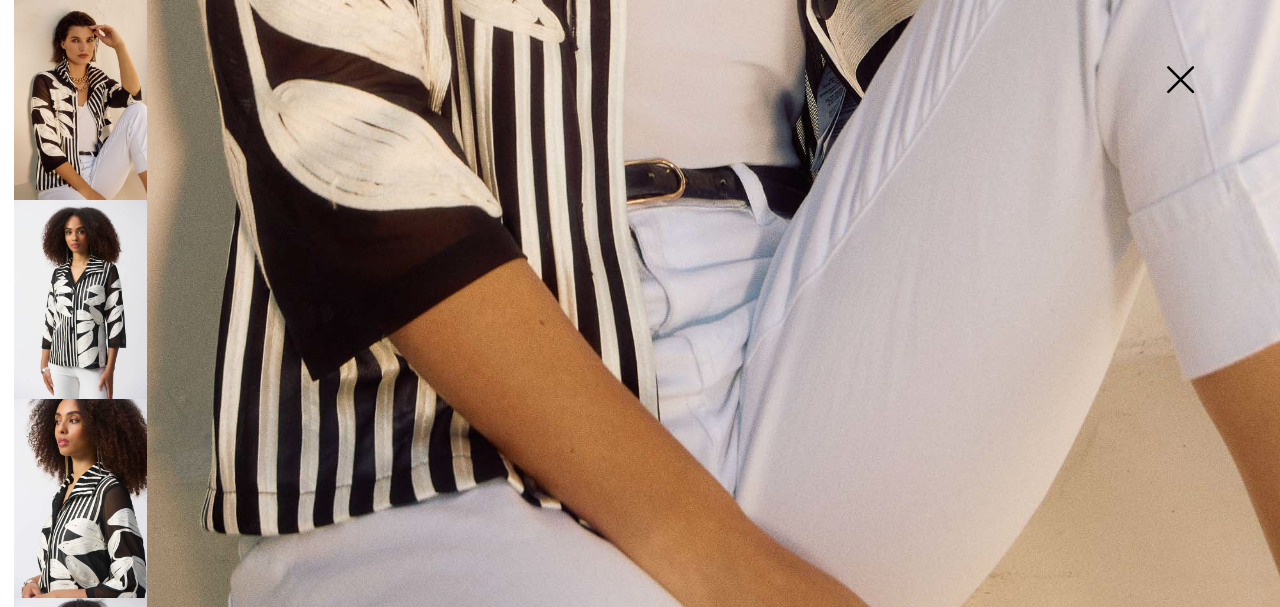 click at bounding box center (80, 697) 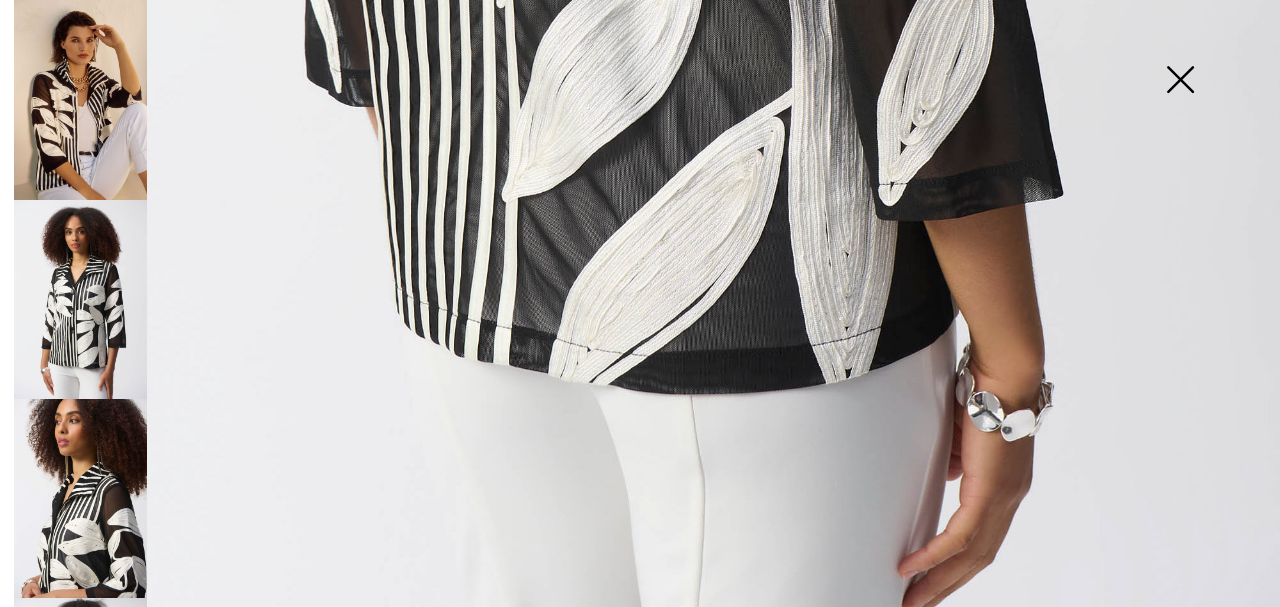 scroll, scrollTop: 1288, scrollLeft: 0, axis: vertical 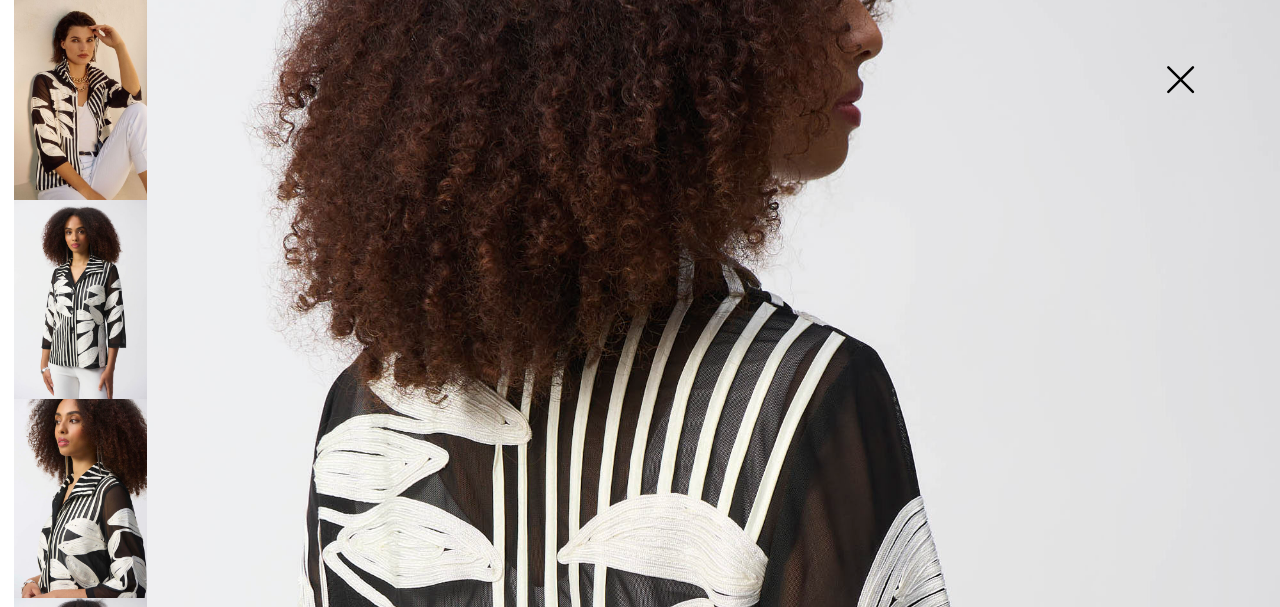 click at bounding box center [1180, 81] 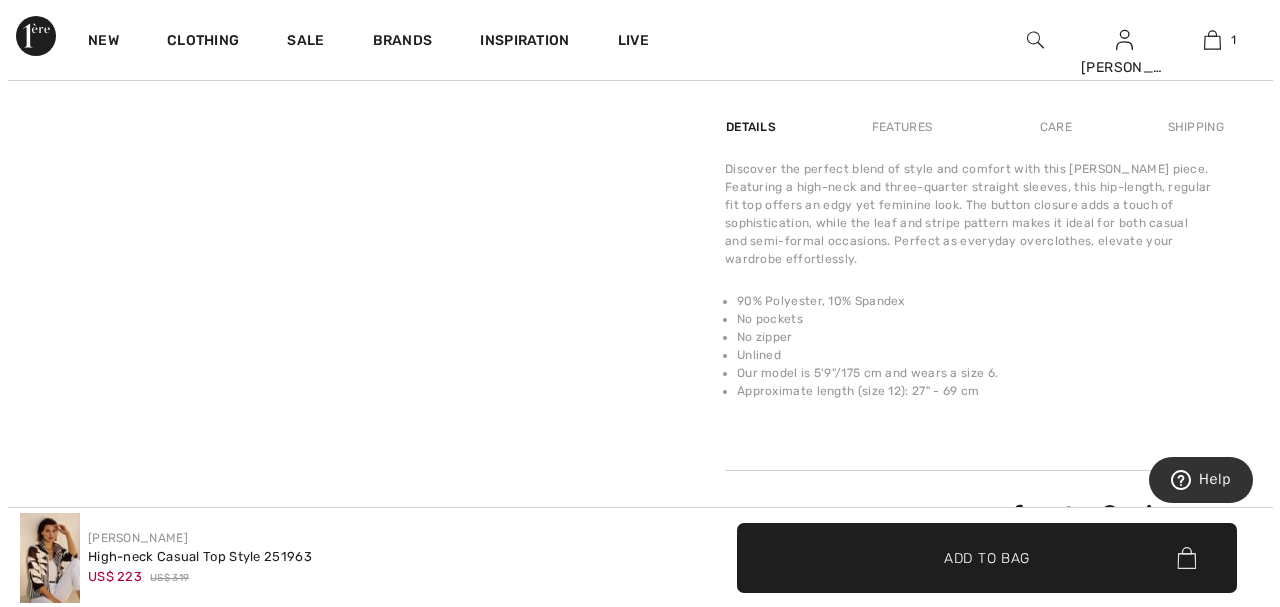 scroll, scrollTop: 0, scrollLeft: 0, axis: both 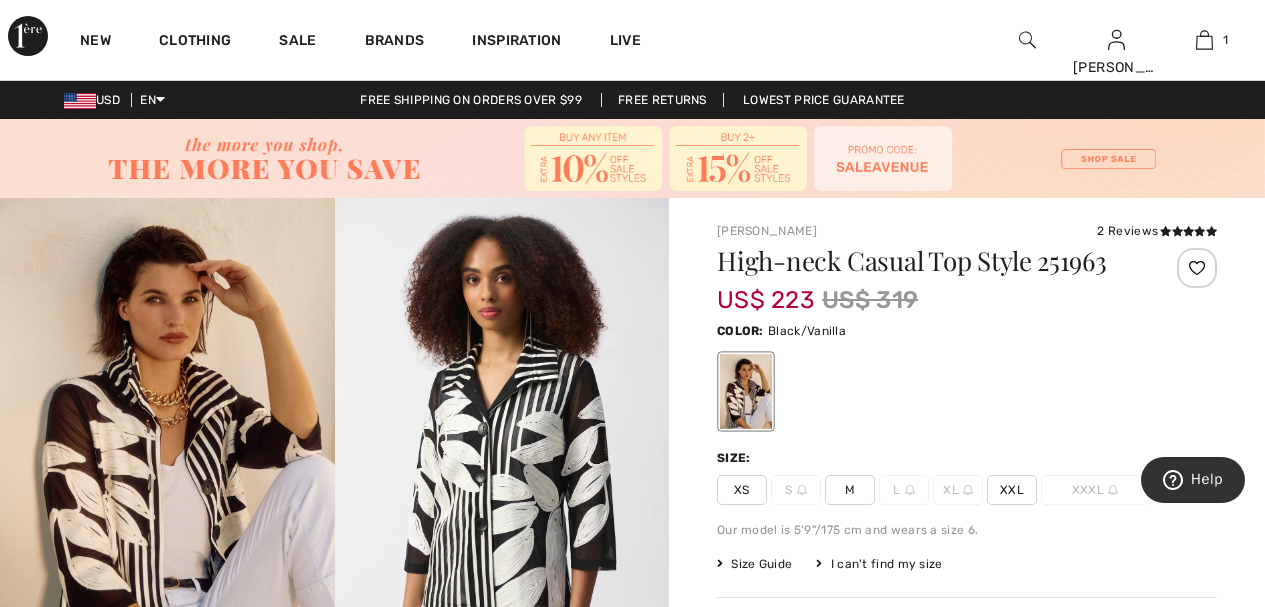 click at bounding box center [502, 448] 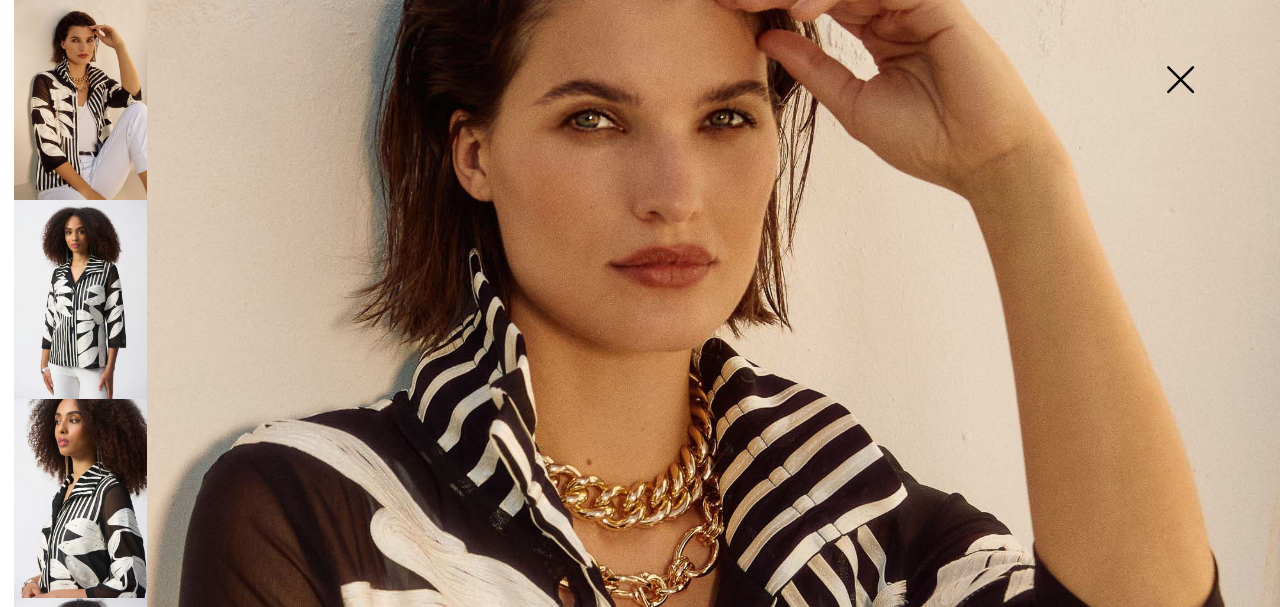 click at bounding box center (80, 299) 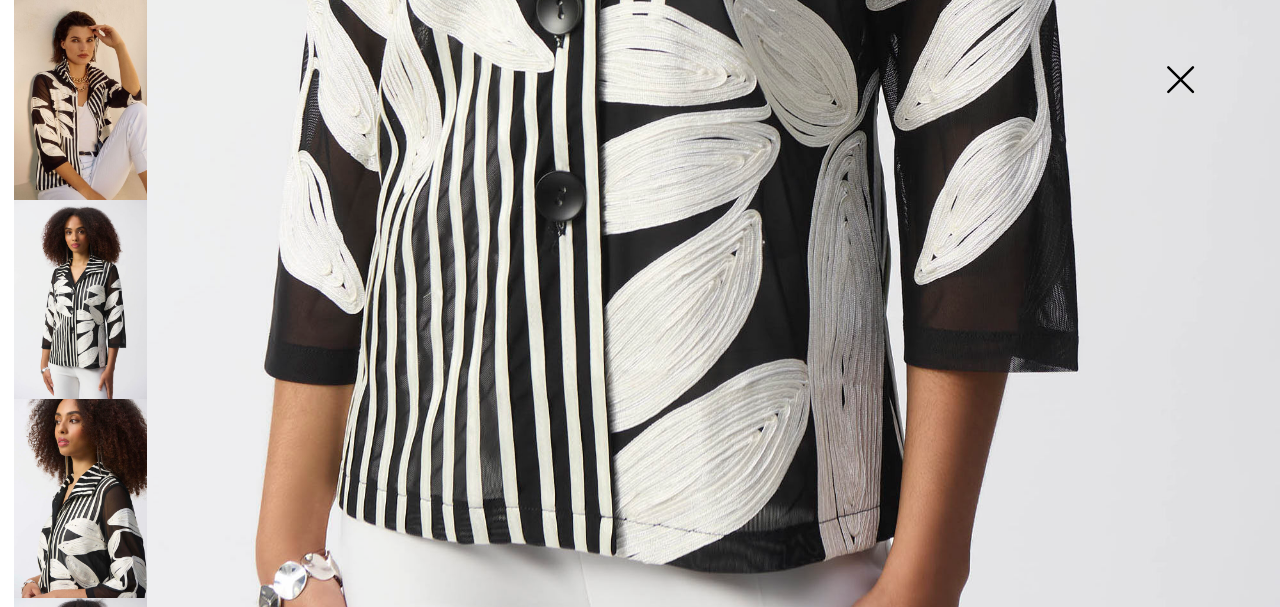 scroll, scrollTop: 1053, scrollLeft: 0, axis: vertical 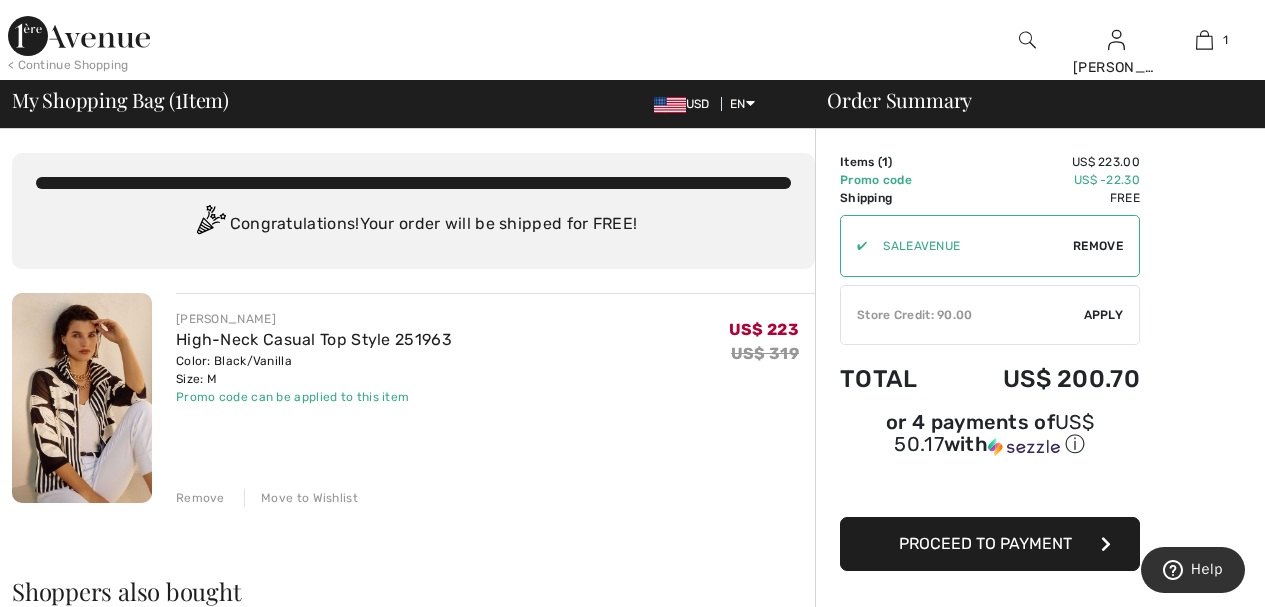 click on "< Continue Shopping" at bounding box center (68, 65) 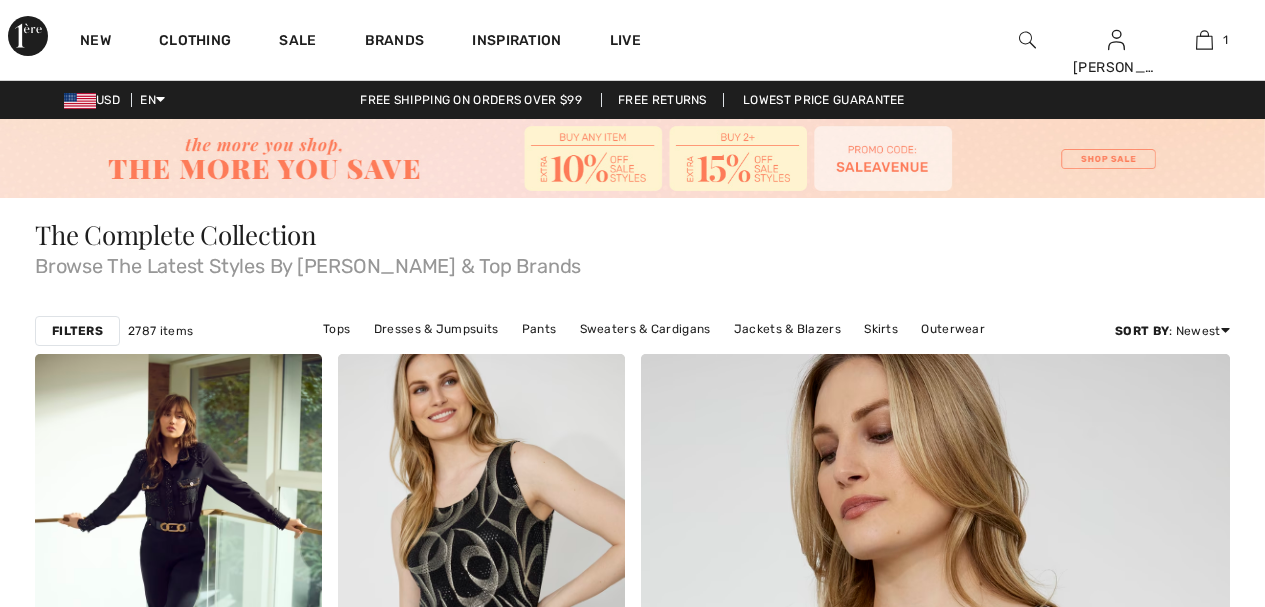 scroll, scrollTop: 40, scrollLeft: 0, axis: vertical 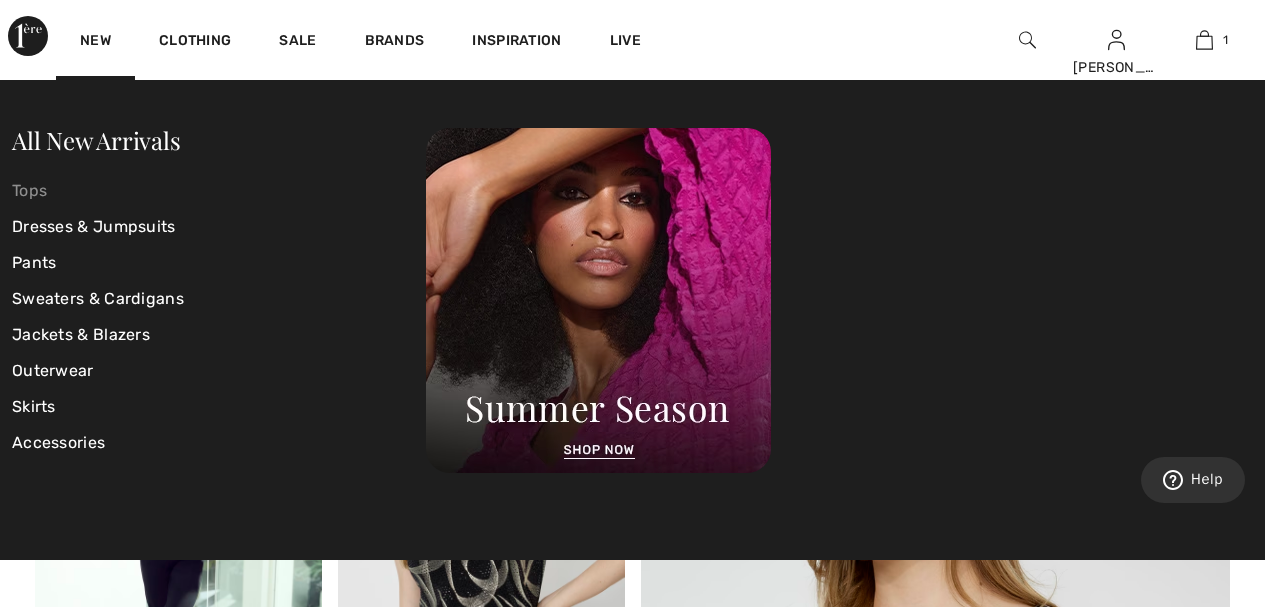 click on "Tops" at bounding box center [219, 191] 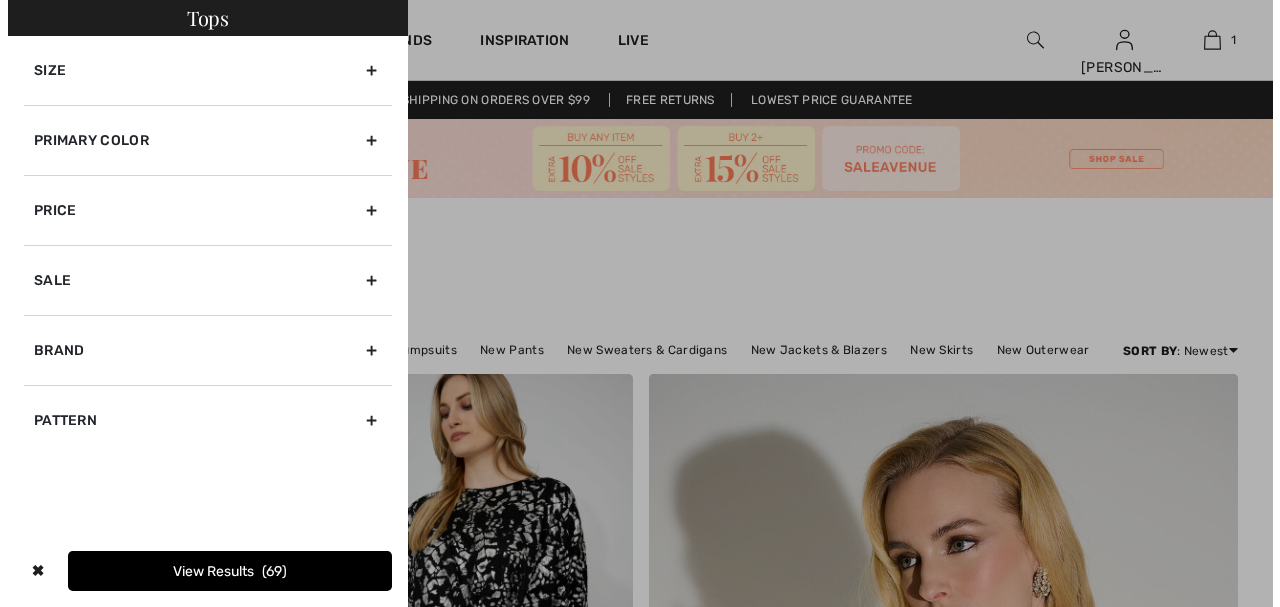 scroll, scrollTop: 201, scrollLeft: 0, axis: vertical 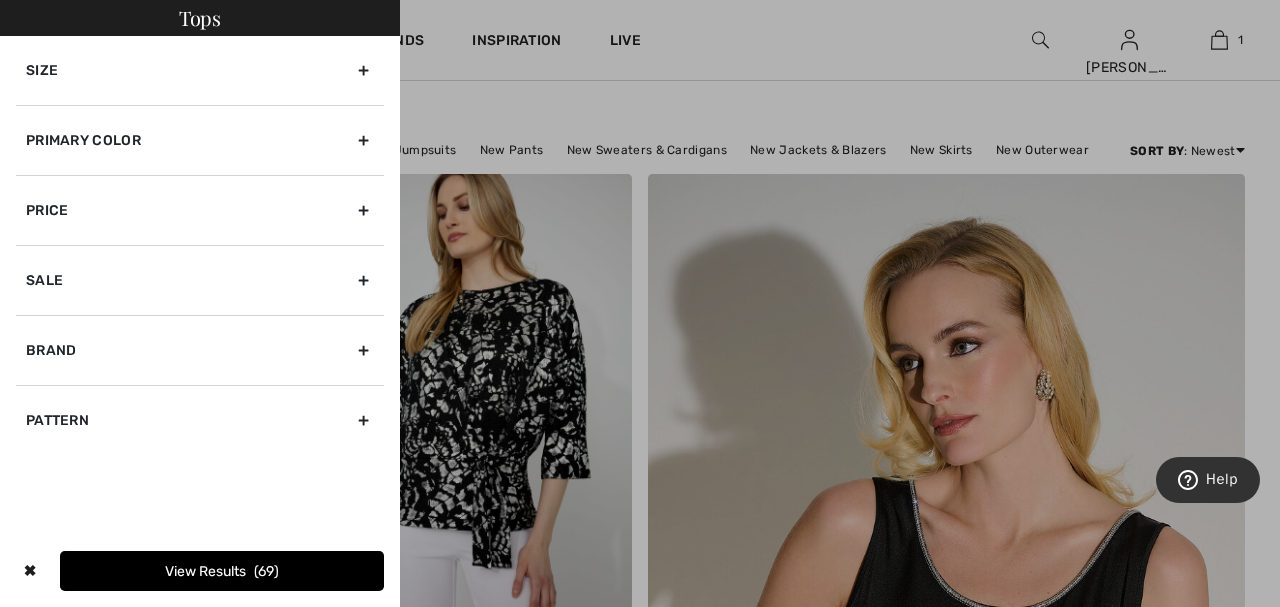click on "Primary Color" at bounding box center (200, 140) 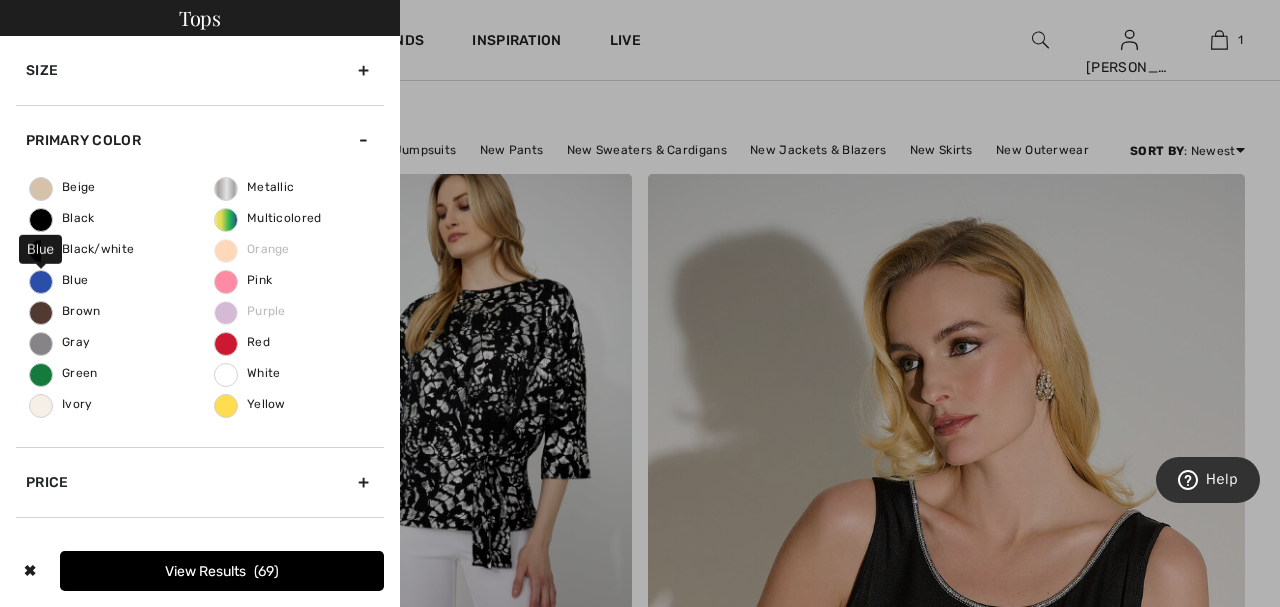 click on "Blue" at bounding box center (59, 280) 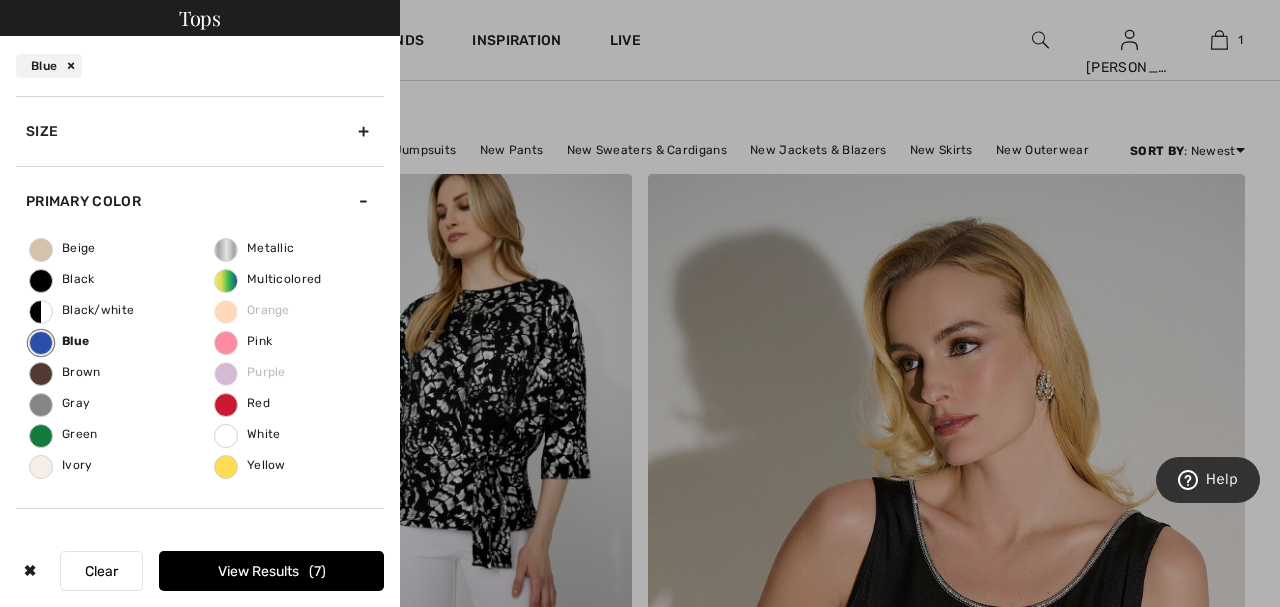 click on "View Results 7" at bounding box center [271, 571] 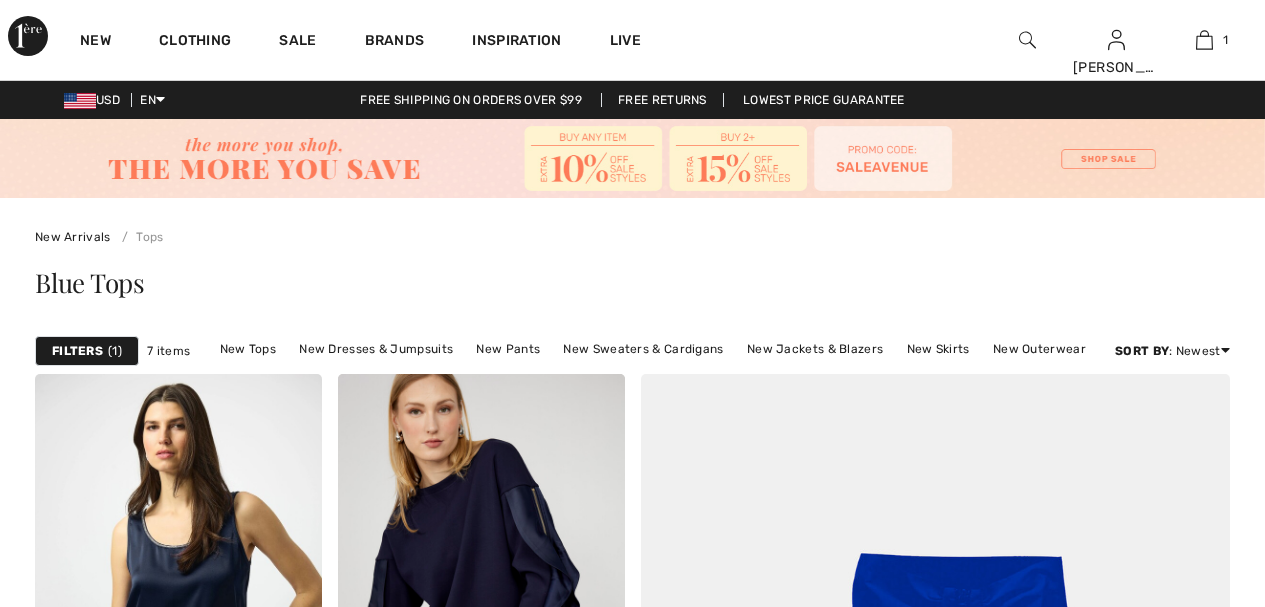 scroll, scrollTop: 320, scrollLeft: 0, axis: vertical 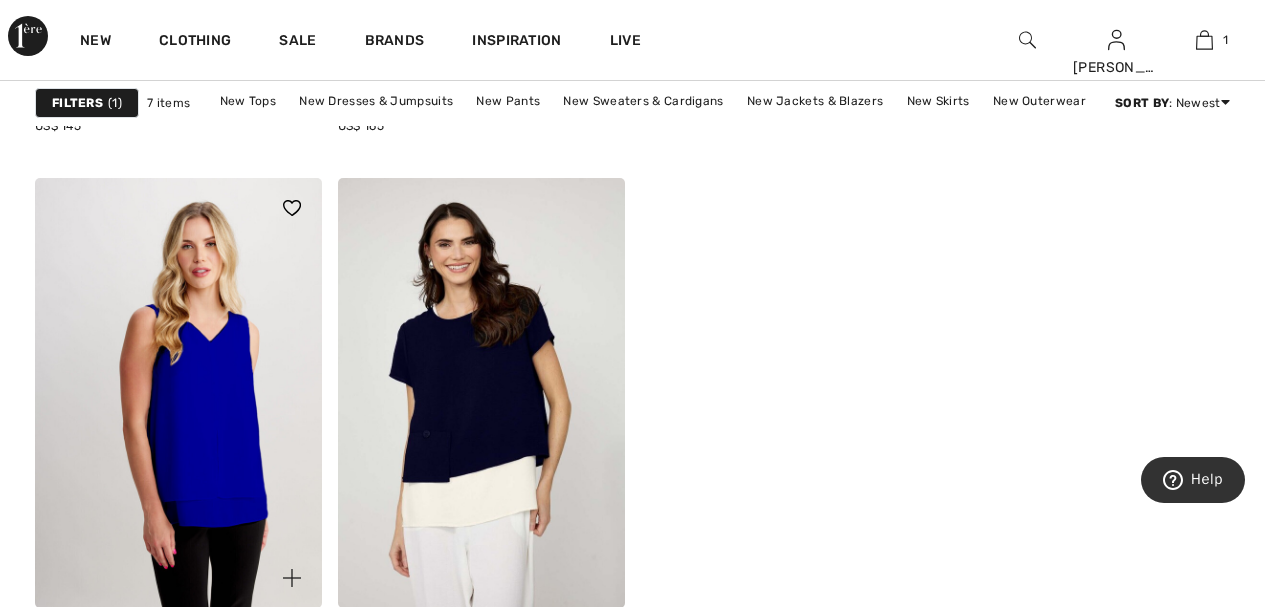 click at bounding box center [178, 393] 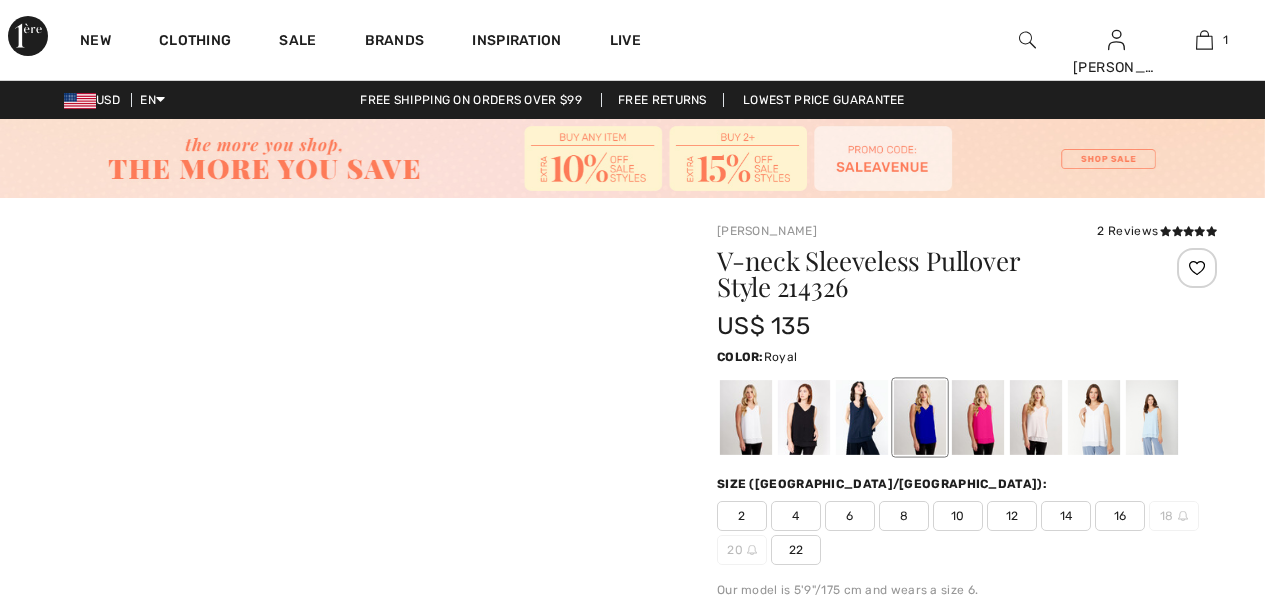 scroll, scrollTop: 0, scrollLeft: 0, axis: both 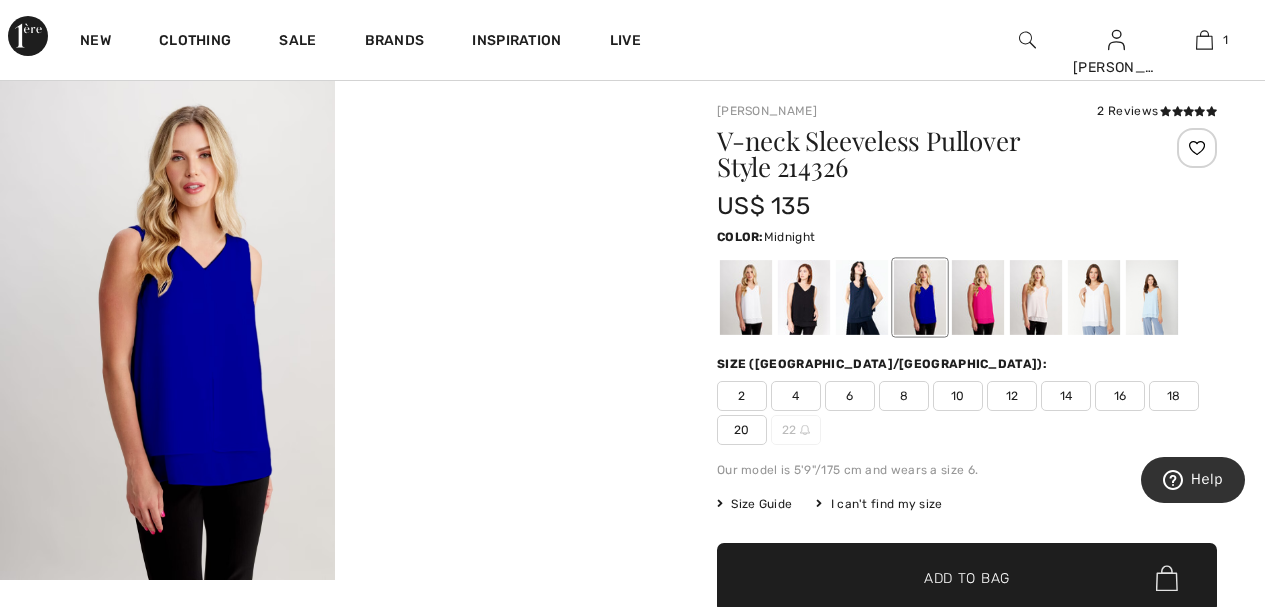 click at bounding box center [862, 297] 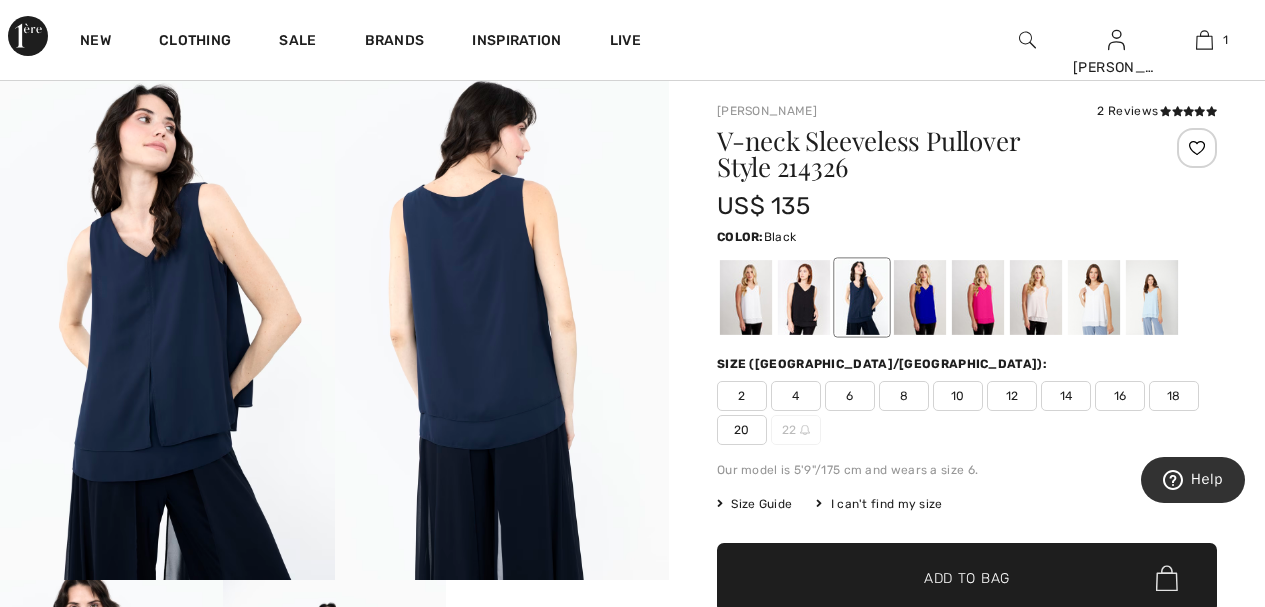 click at bounding box center [804, 297] 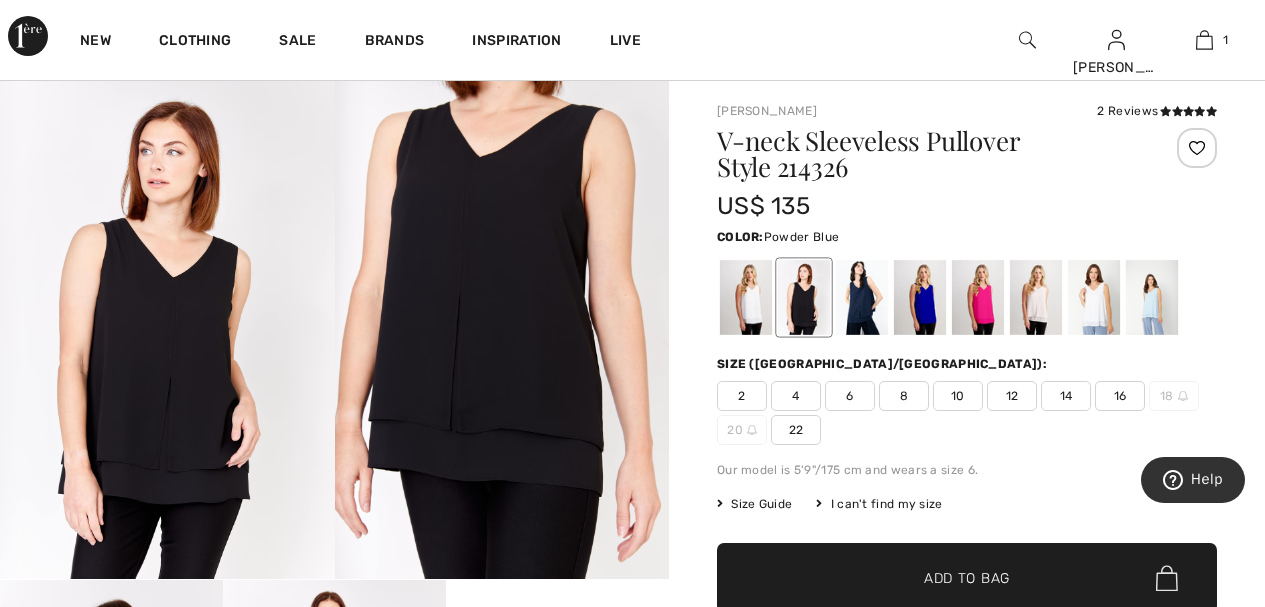 click at bounding box center [1152, 297] 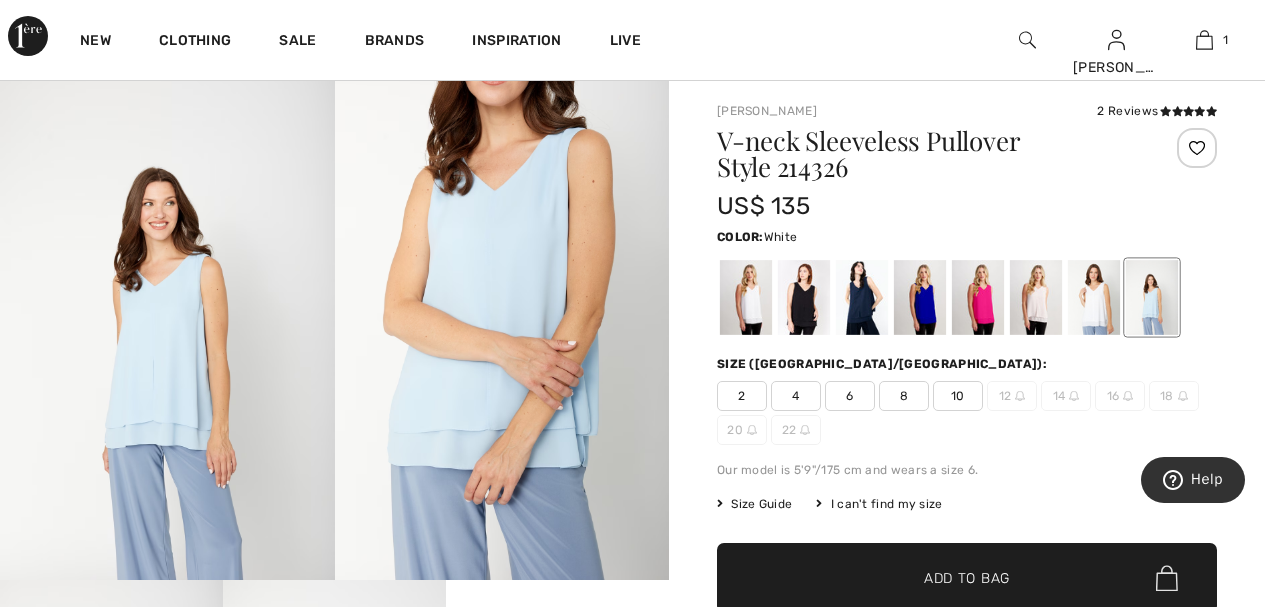 click at bounding box center [1094, 297] 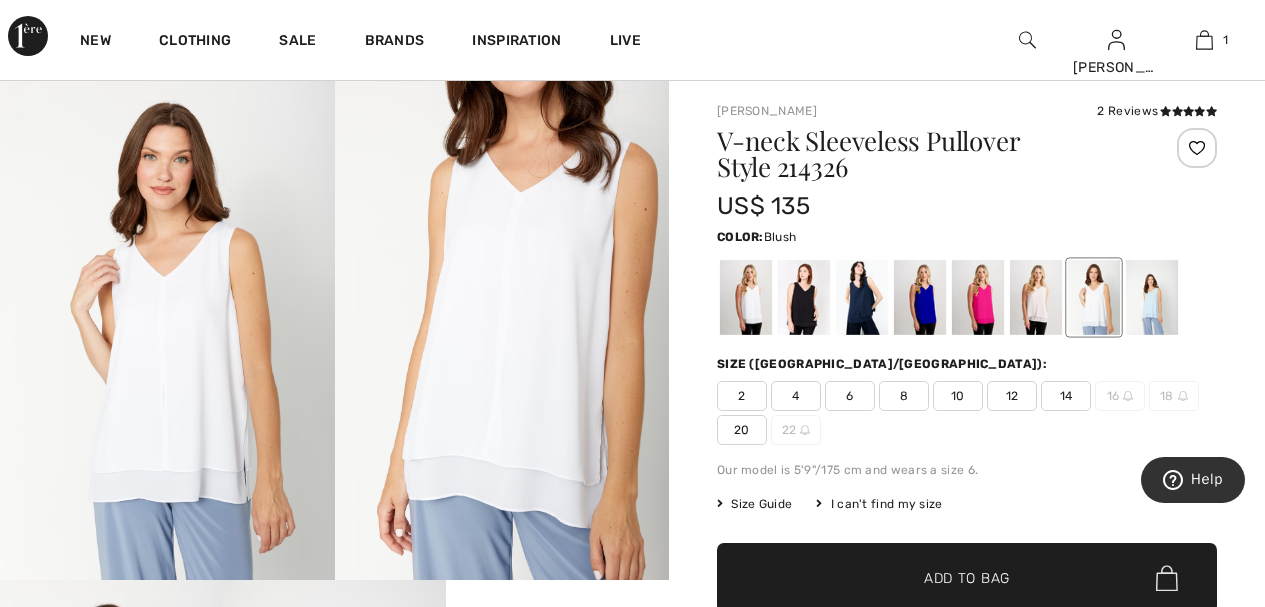 click at bounding box center (1036, 297) 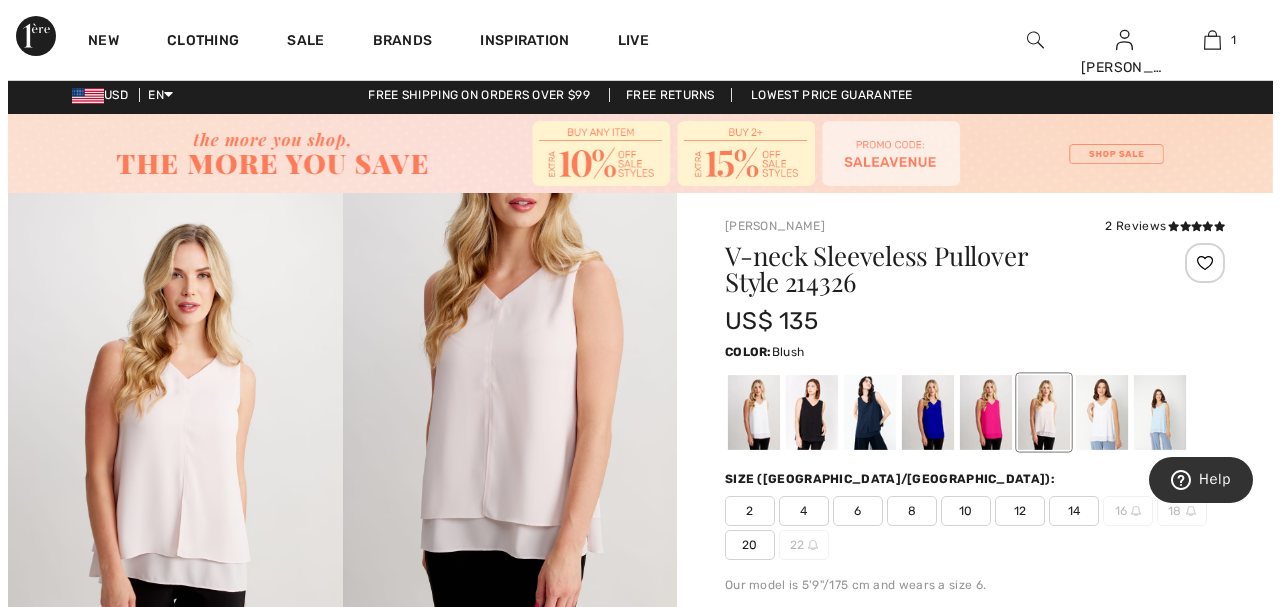 scroll, scrollTop: 0, scrollLeft: 0, axis: both 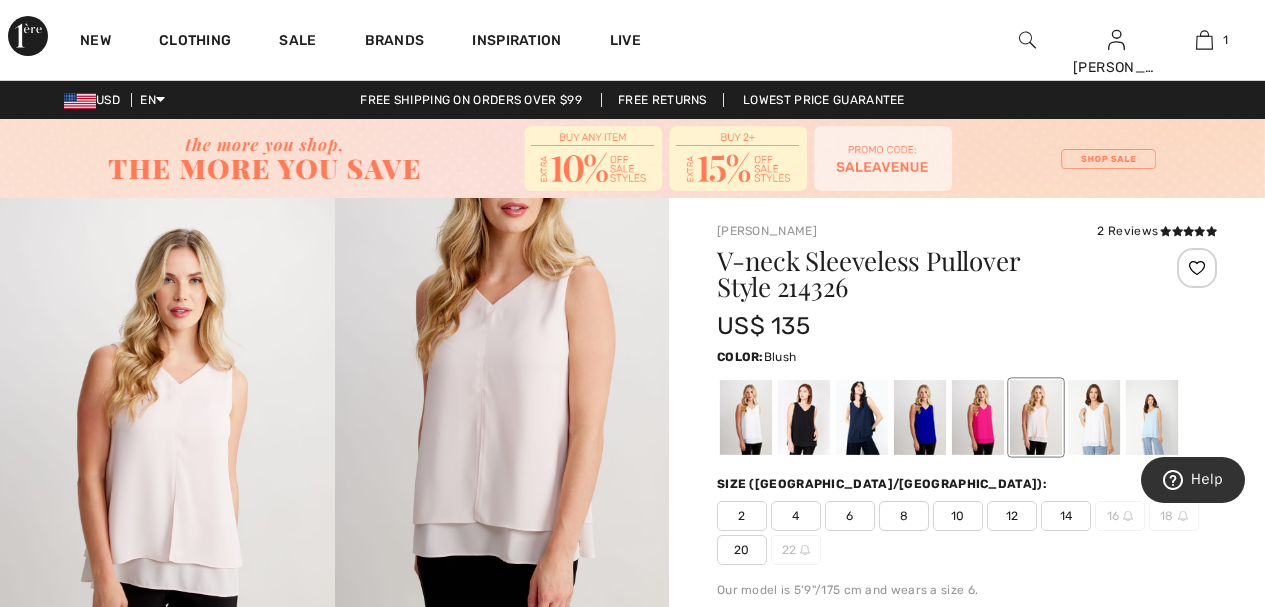 click at bounding box center (1027, 40) 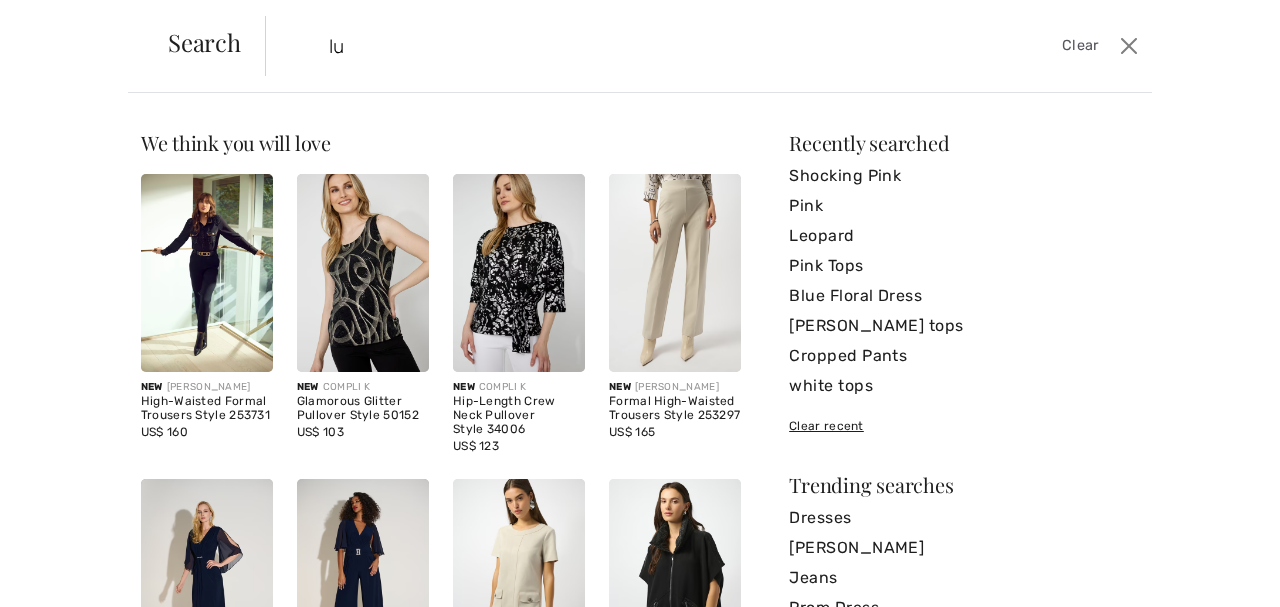 type on "l" 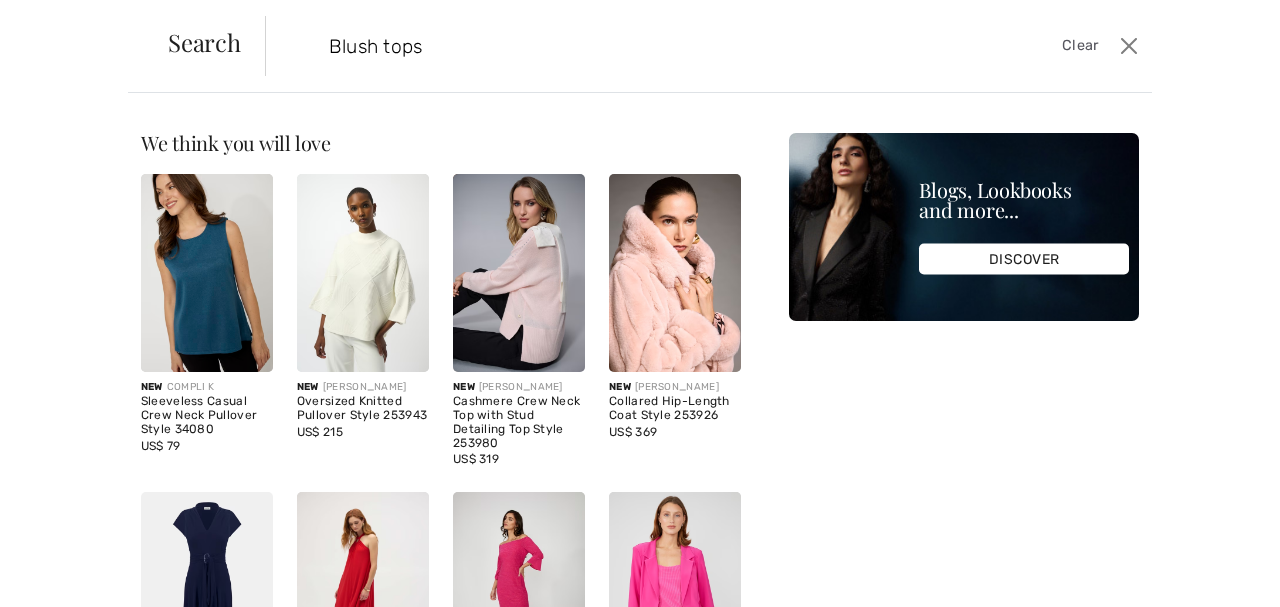 type on "Blush tops" 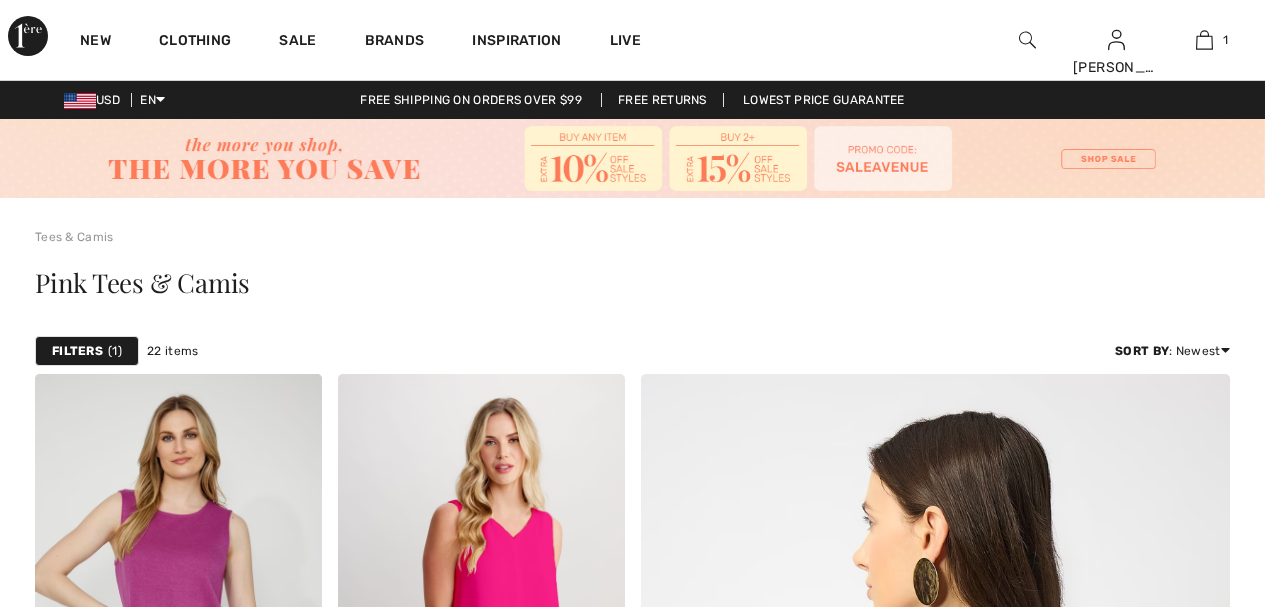 scroll, scrollTop: 280, scrollLeft: 0, axis: vertical 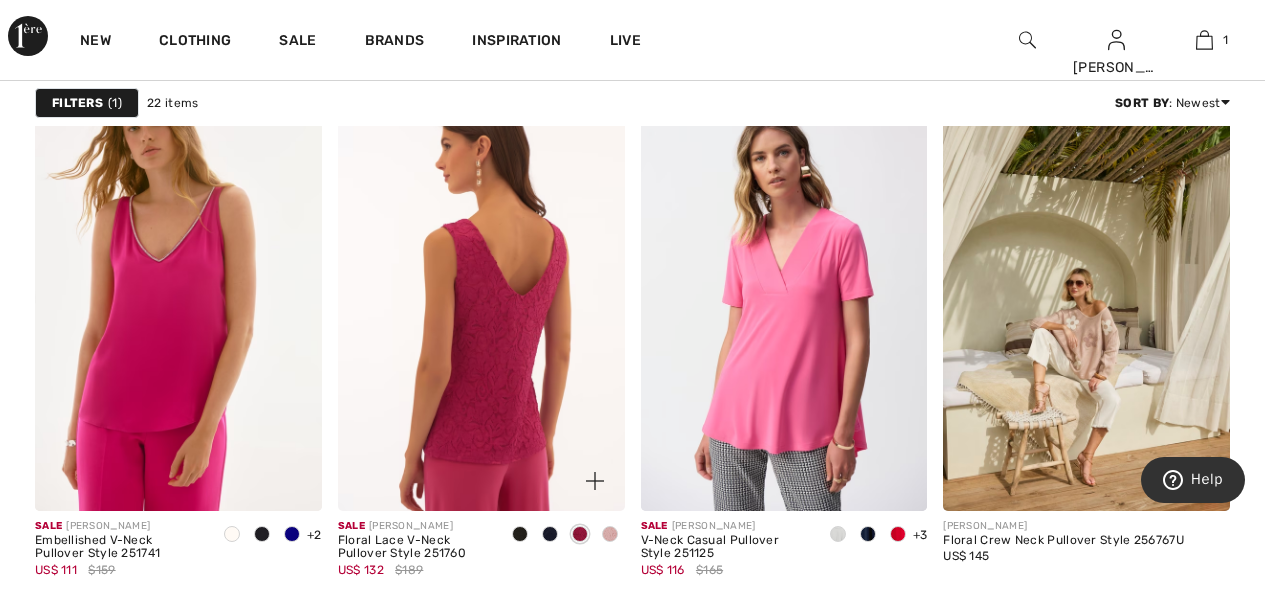 click at bounding box center (481, 295) 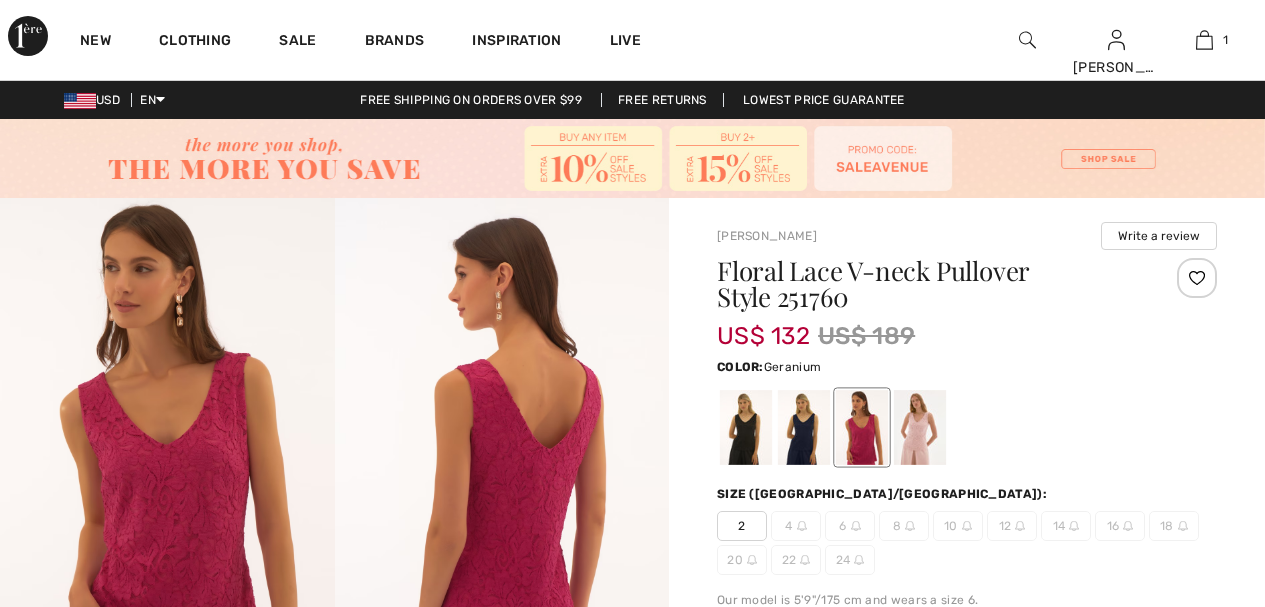 scroll, scrollTop: 0, scrollLeft: 0, axis: both 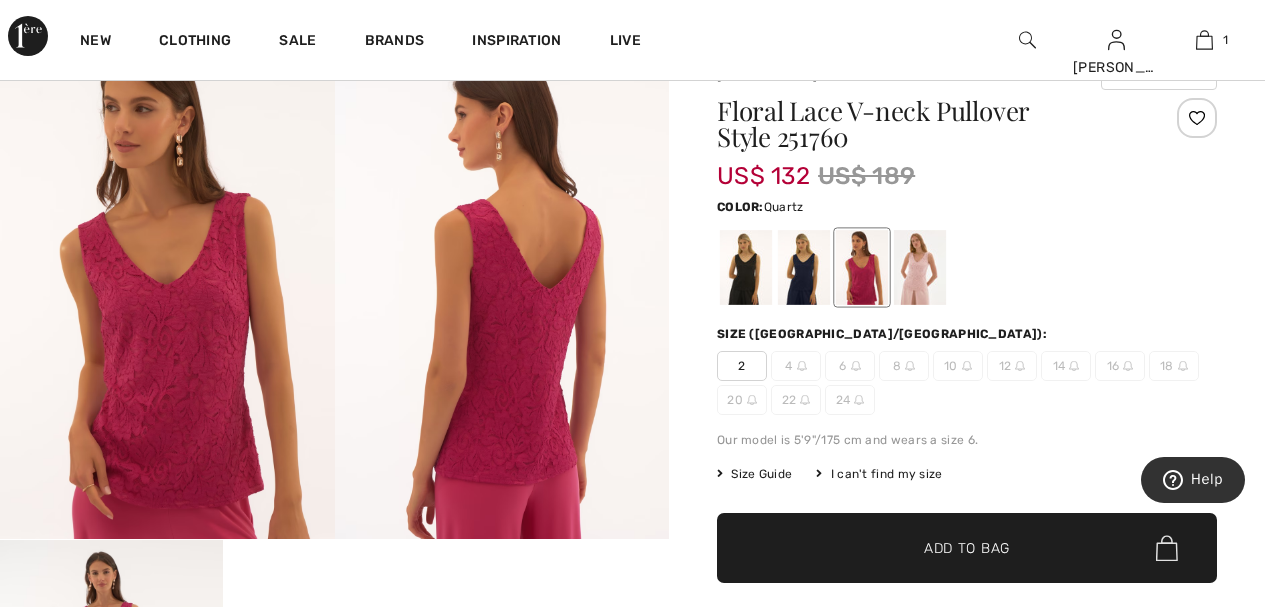 click at bounding box center [920, 267] 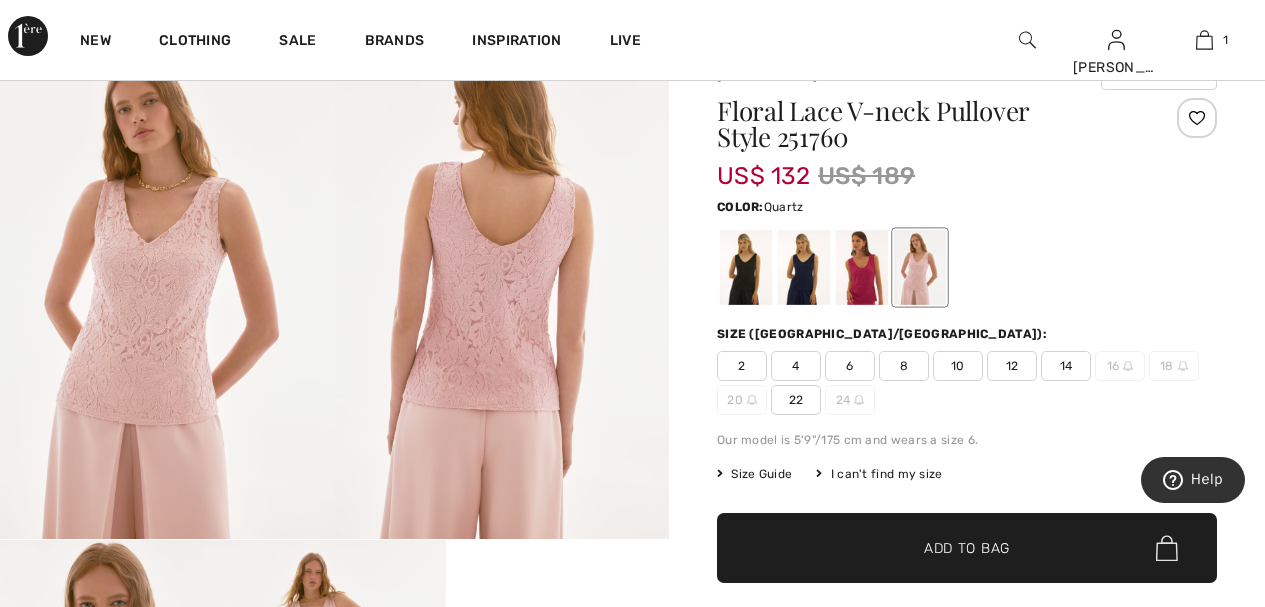 click on "10" at bounding box center [958, 366] 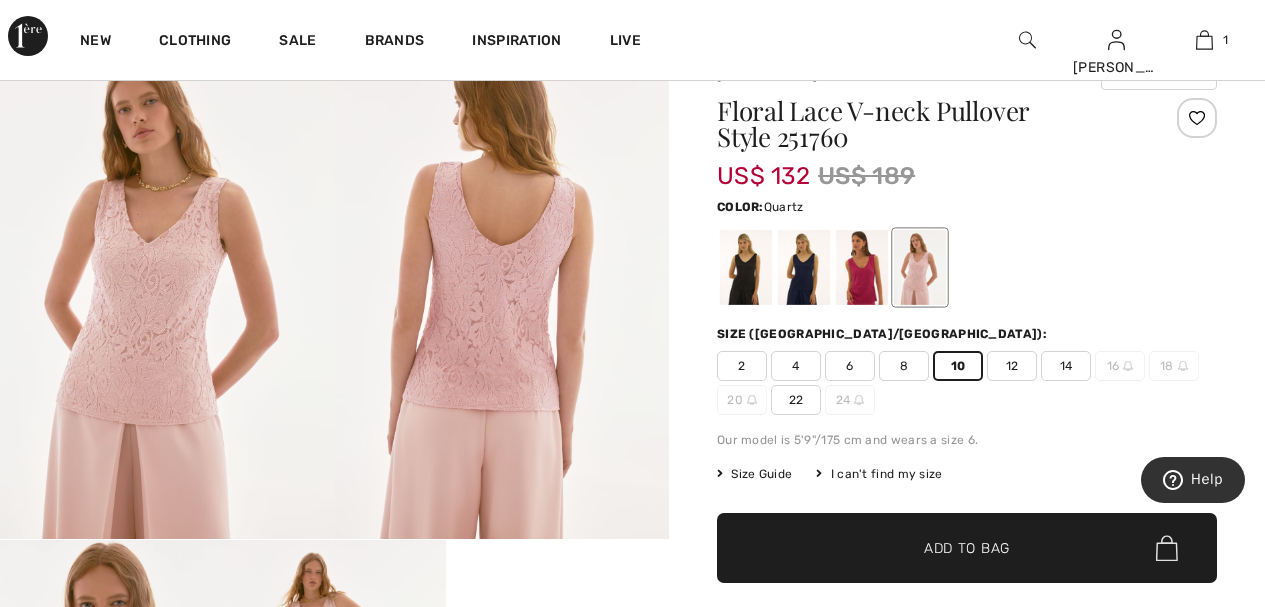 click at bounding box center [967, 267] 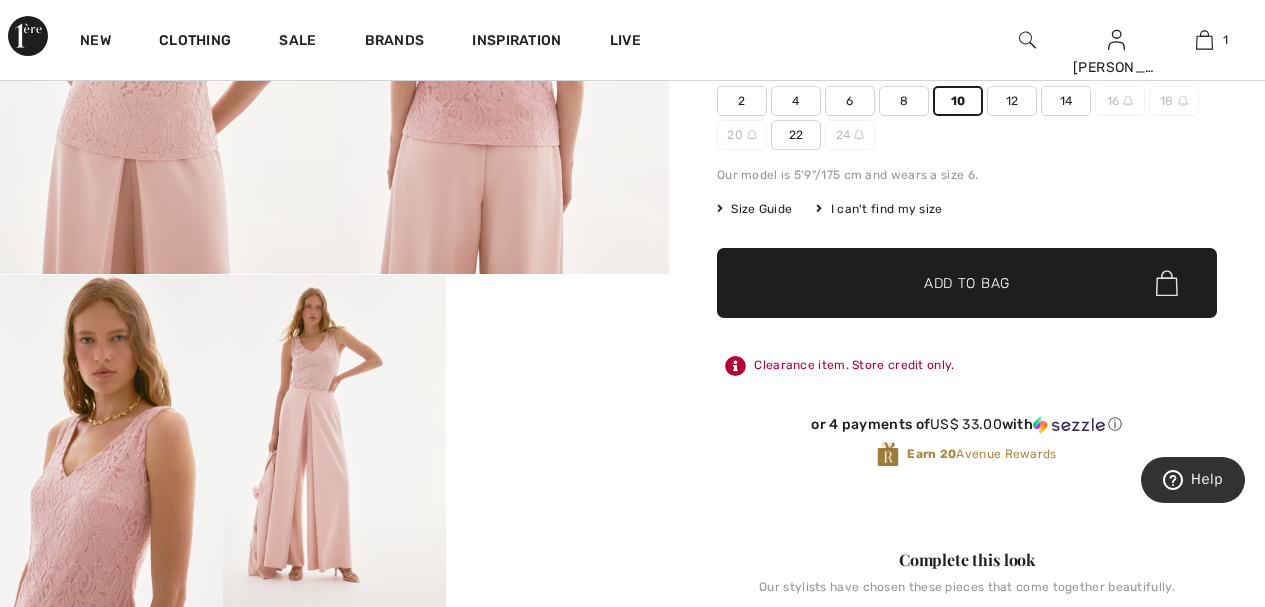 scroll, scrollTop: 520, scrollLeft: 0, axis: vertical 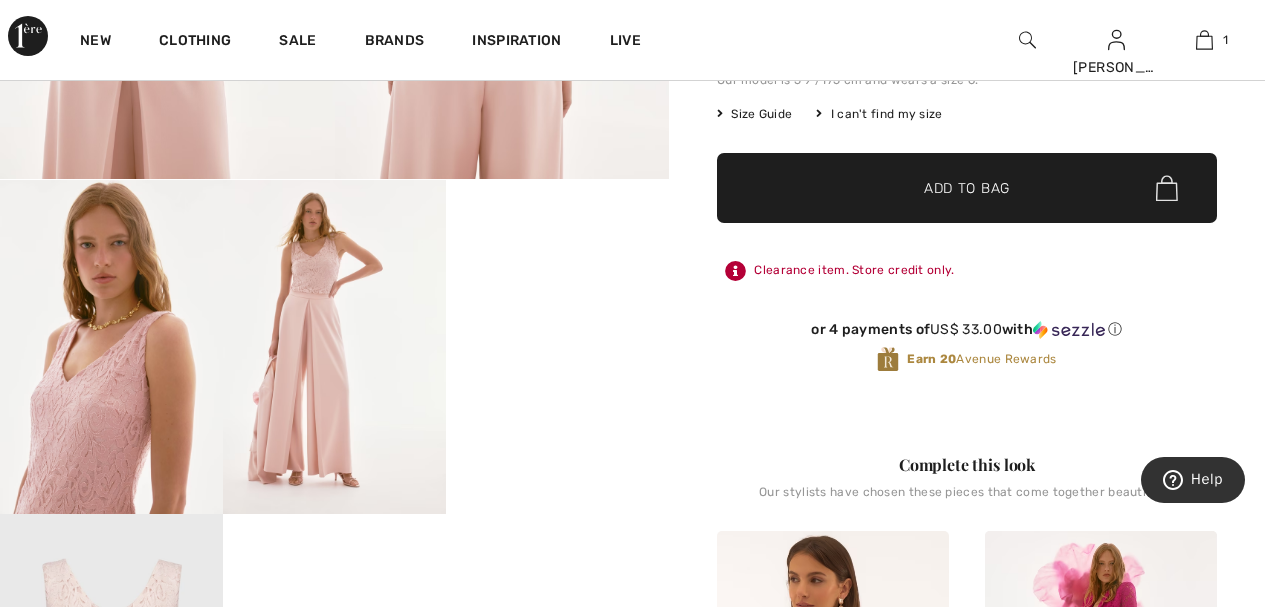 click on "Add to Bag" at bounding box center (967, 188) 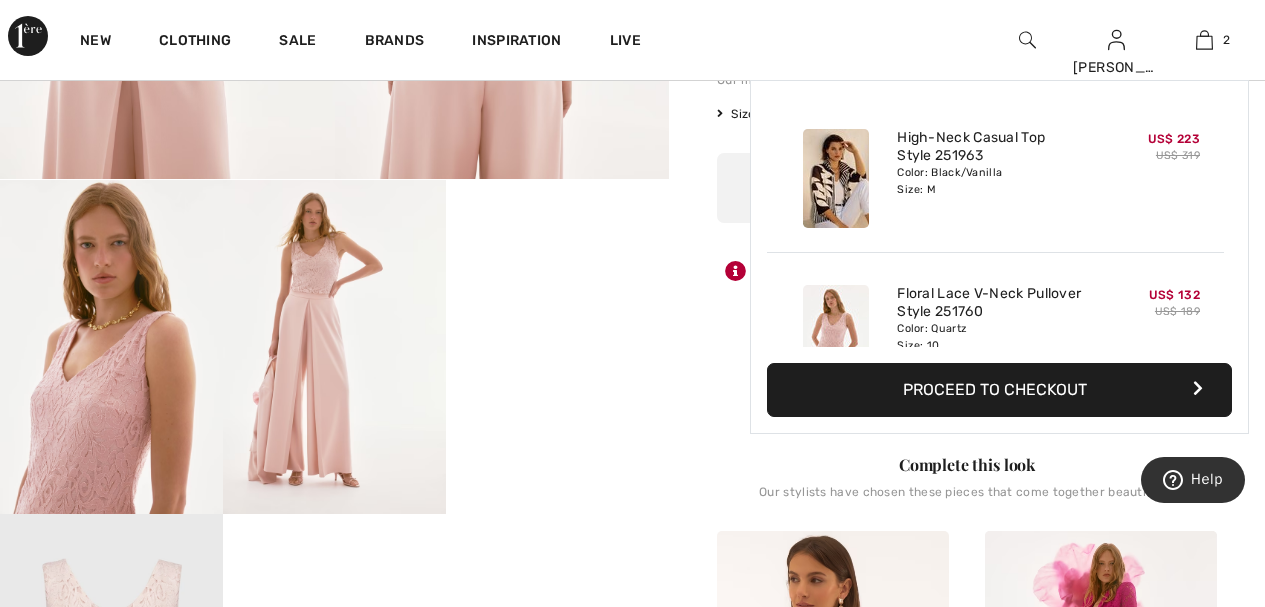 scroll, scrollTop: 62, scrollLeft: 0, axis: vertical 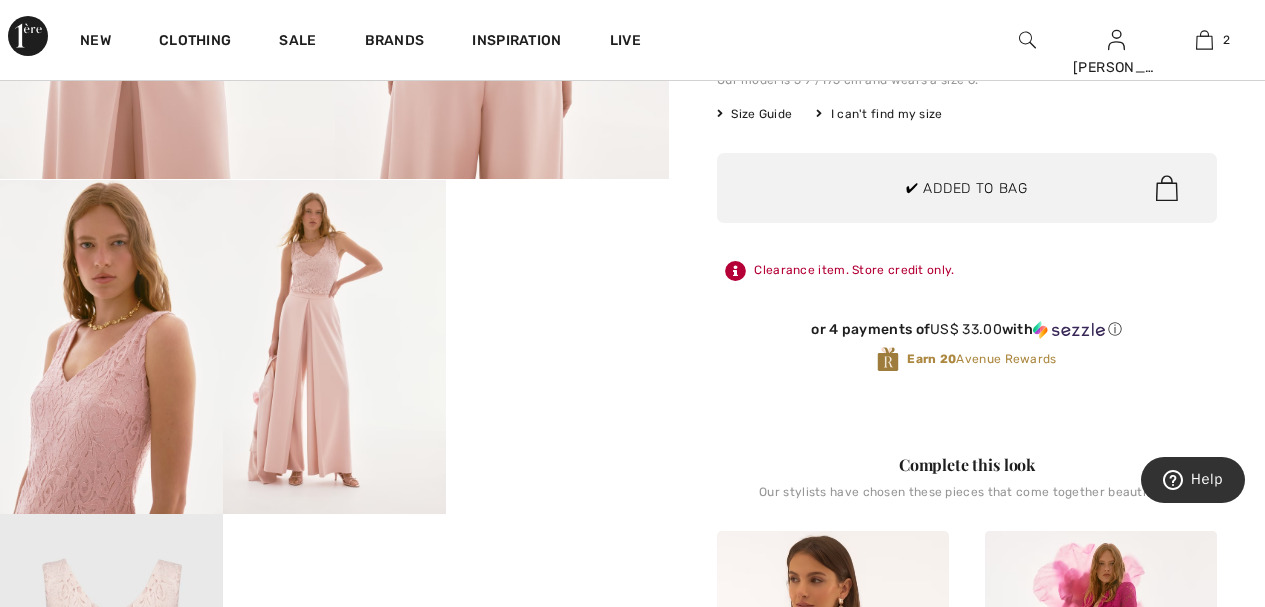 click on "Your browser does not support the video tag." at bounding box center (557, 236) 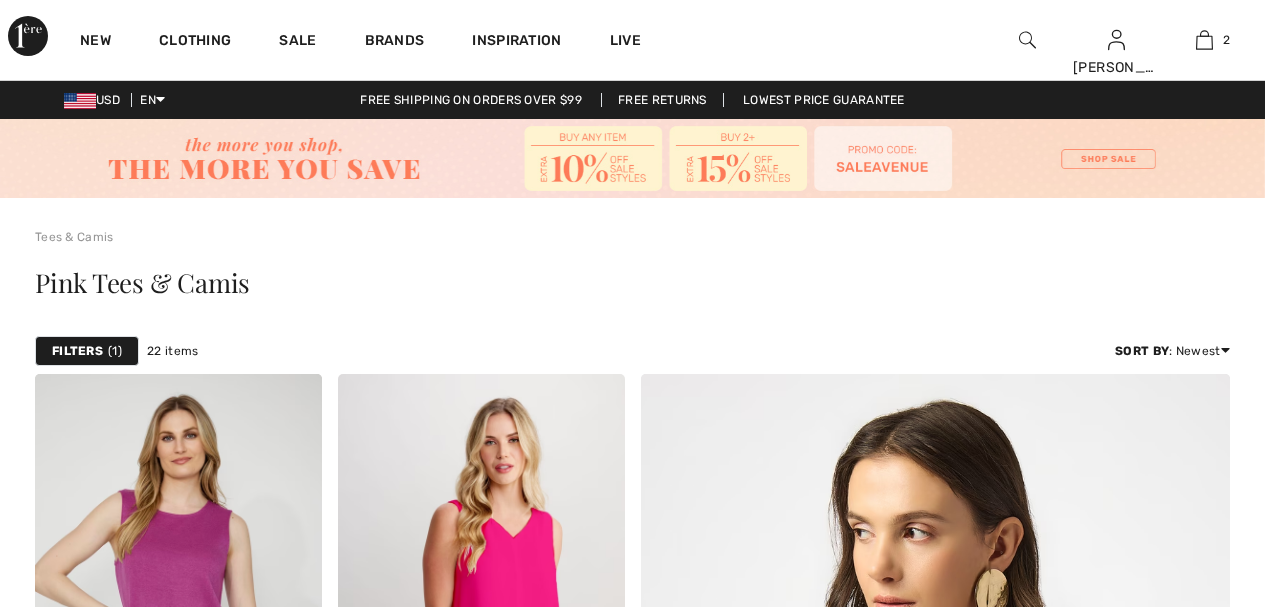 scroll, scrollTop: 1920, scrollLeft: 0, axis: vertical 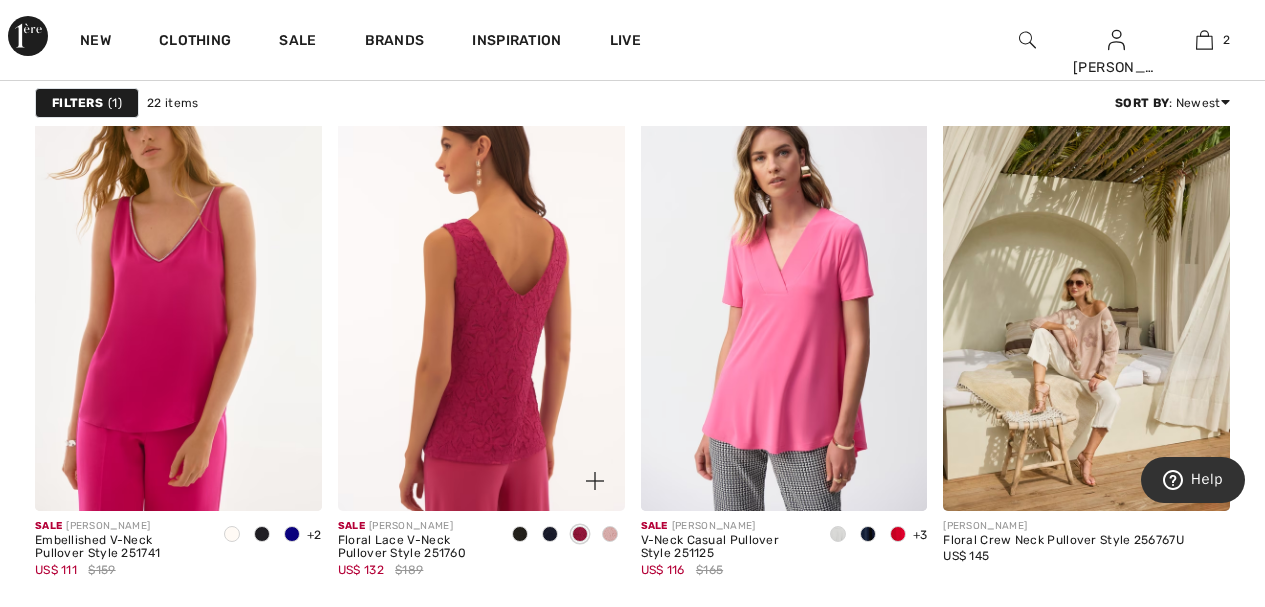 click at bounding box center (481, 295) 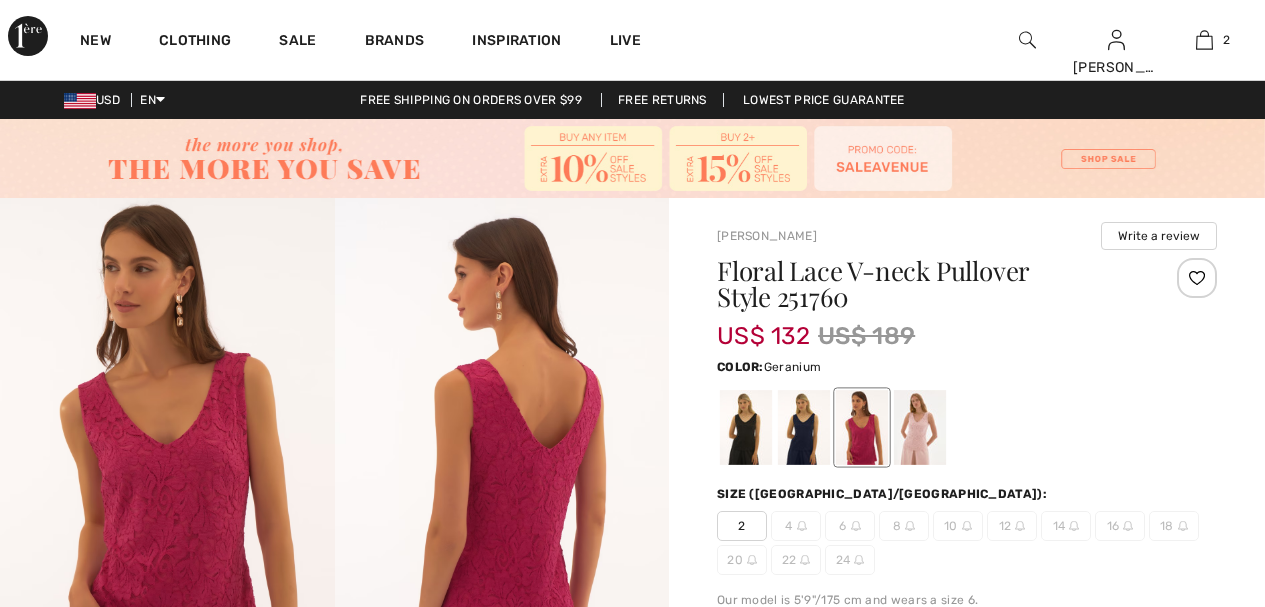 scroll, scrollTop: 120, scrollLeft: 0, axis: vertical 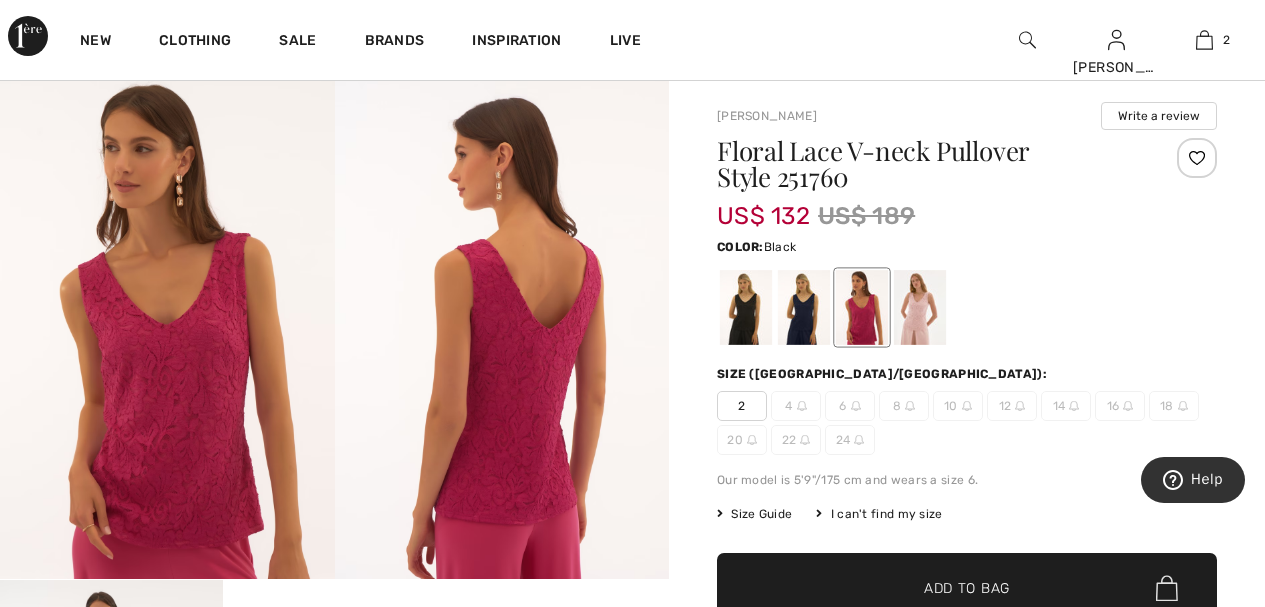 click at bounding box center [746, 307] 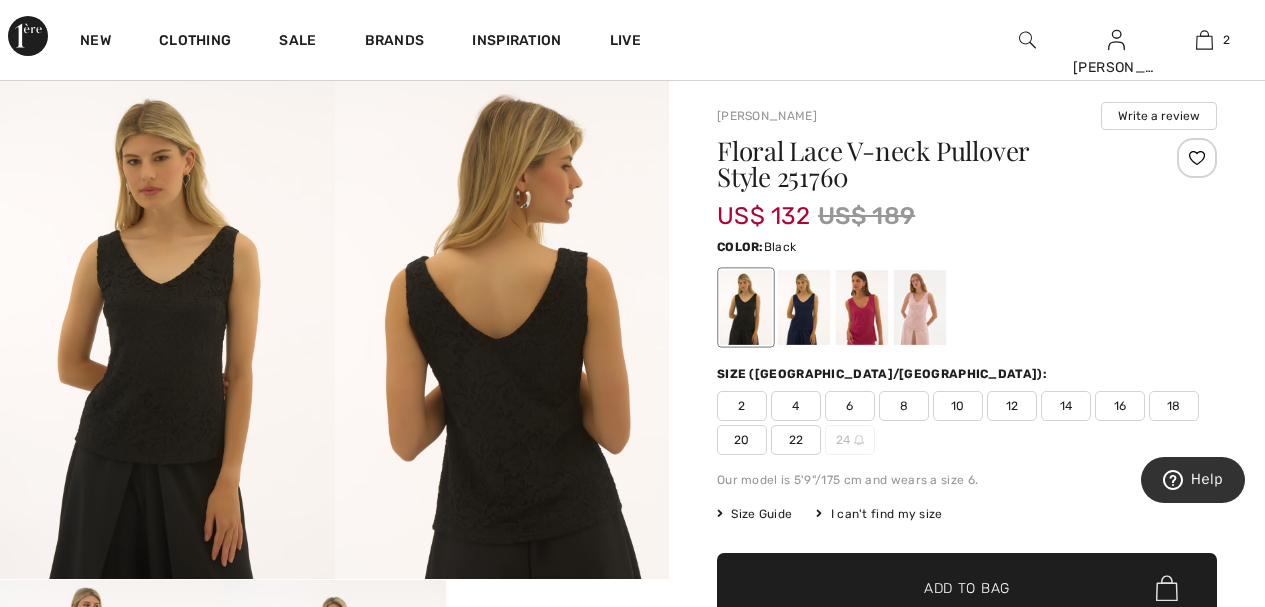 click on "10" at bounding box center [958, 406] 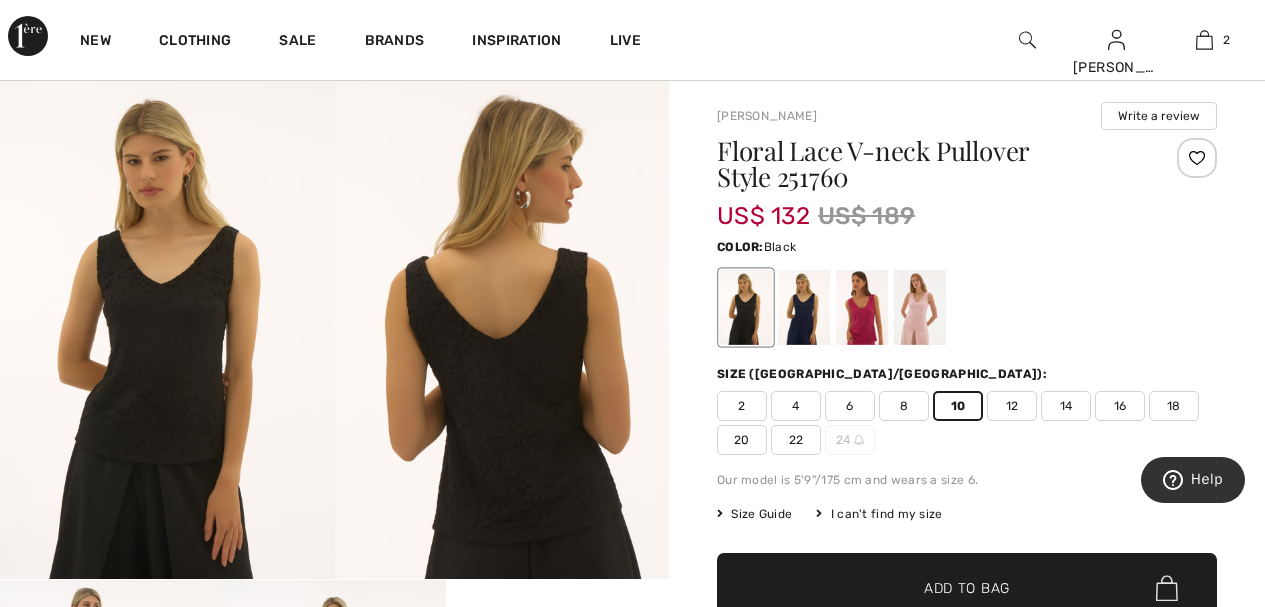 click on "Add to Bag" at bounding box center (967, 588) 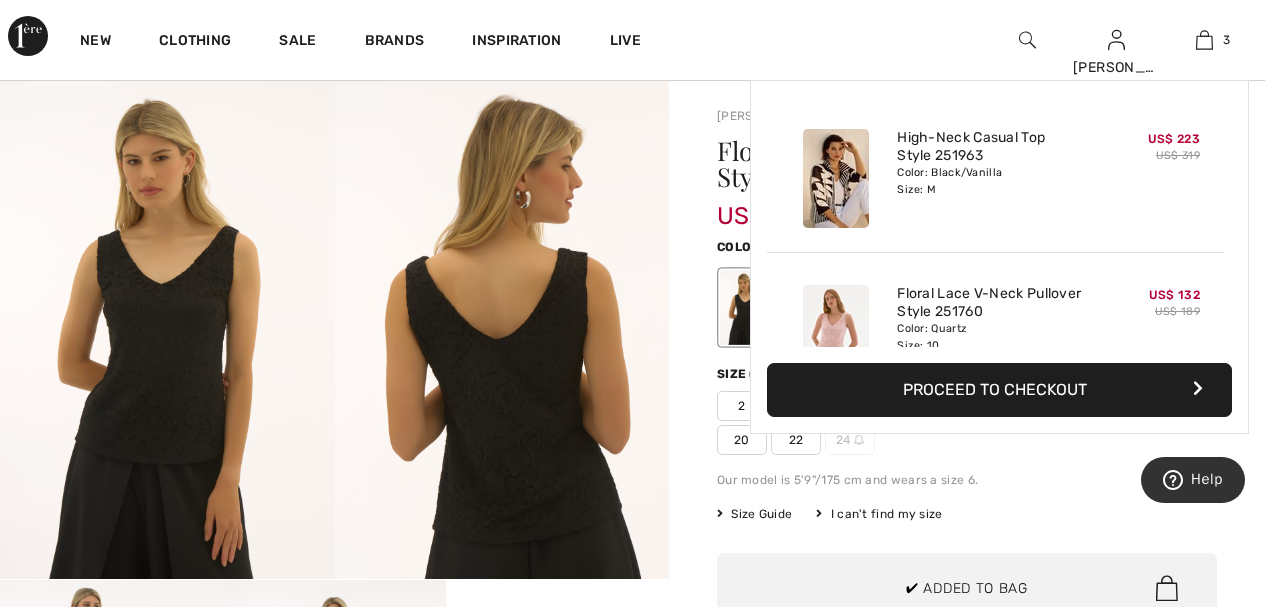 scroll, scrollTop: 218, scrollLeft: 0, axis: vertical 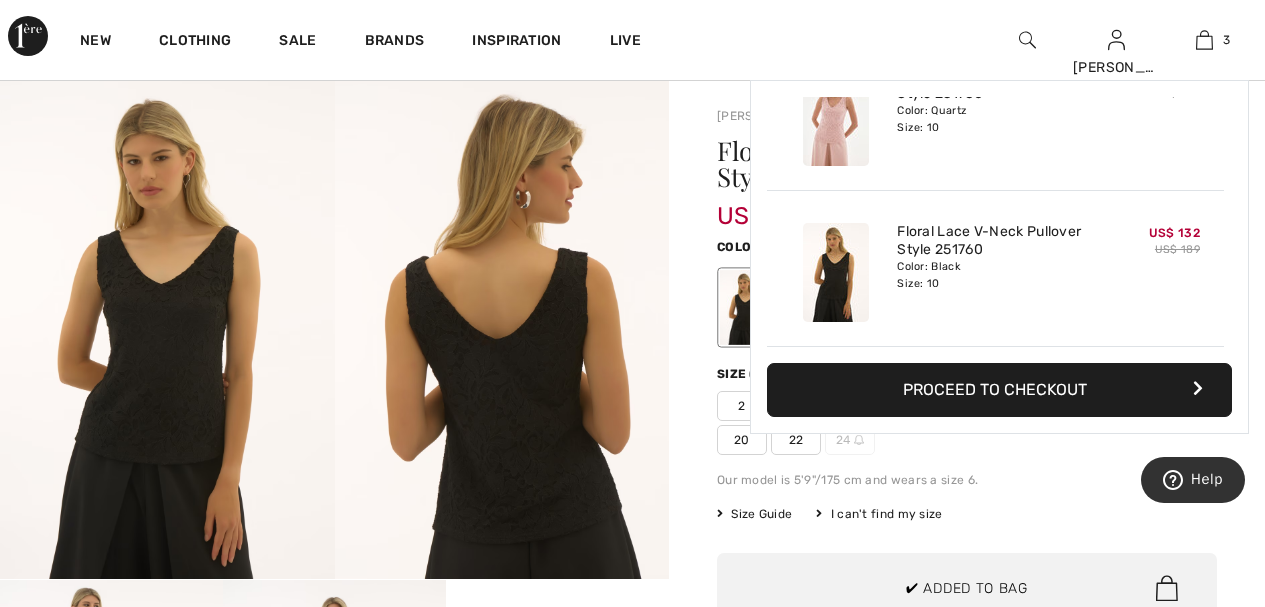 click at bounding box center (502, 328) 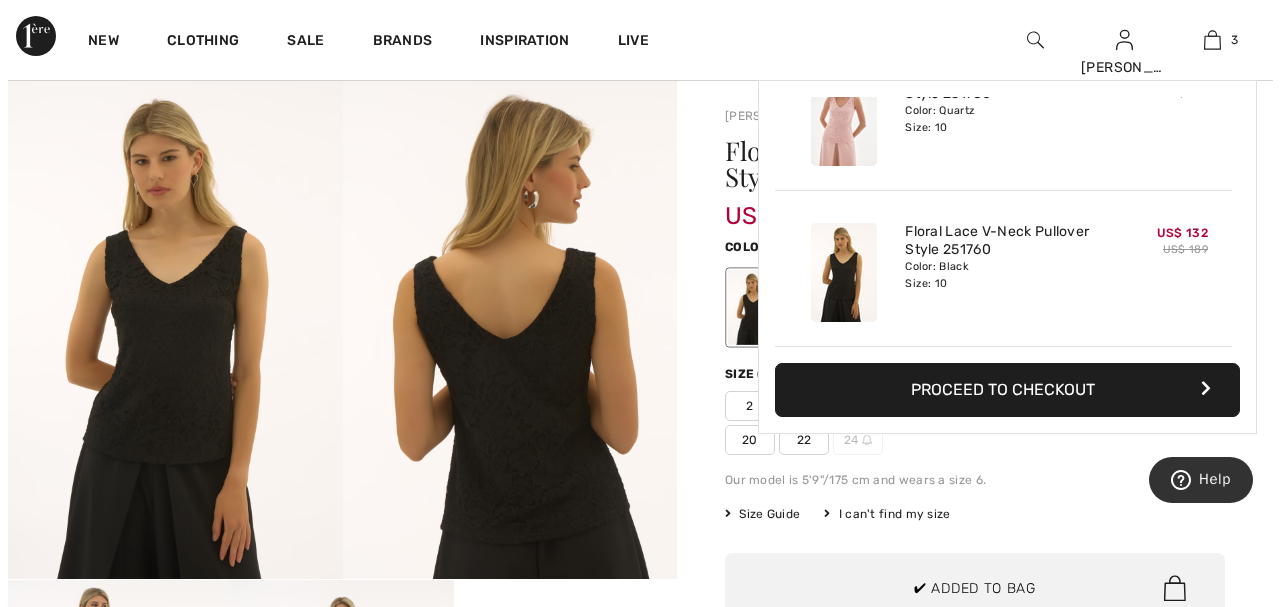 scroll, scrollTop: 121, scrollLeft: 0, axis: vertical 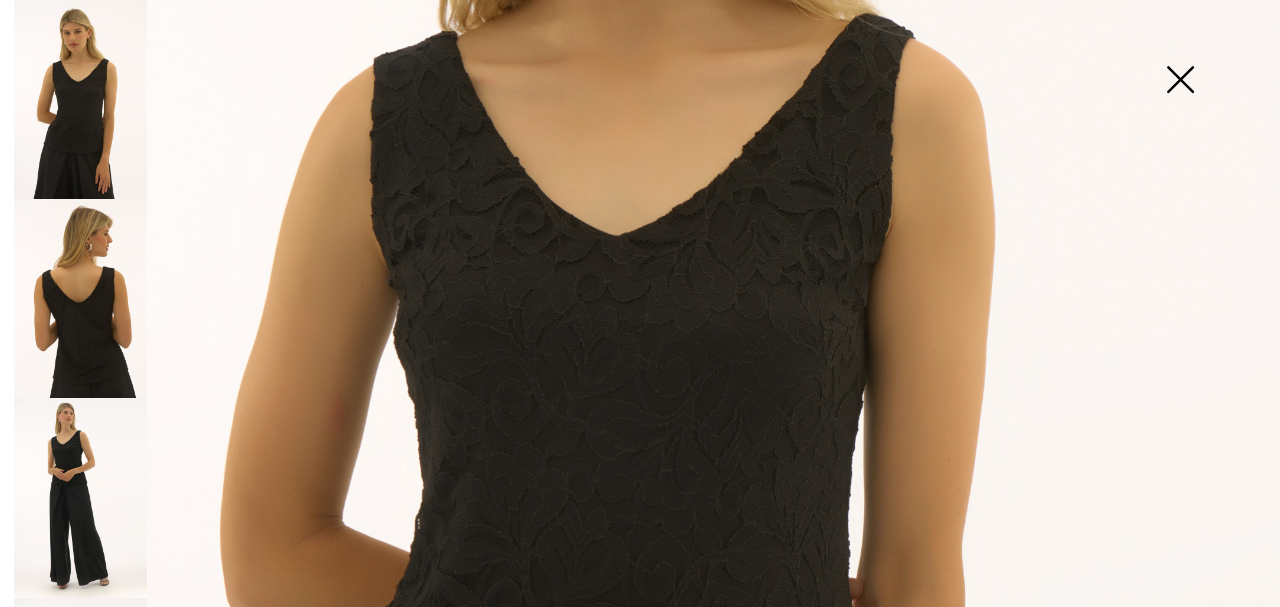 click at bounding box center (1180, 81) 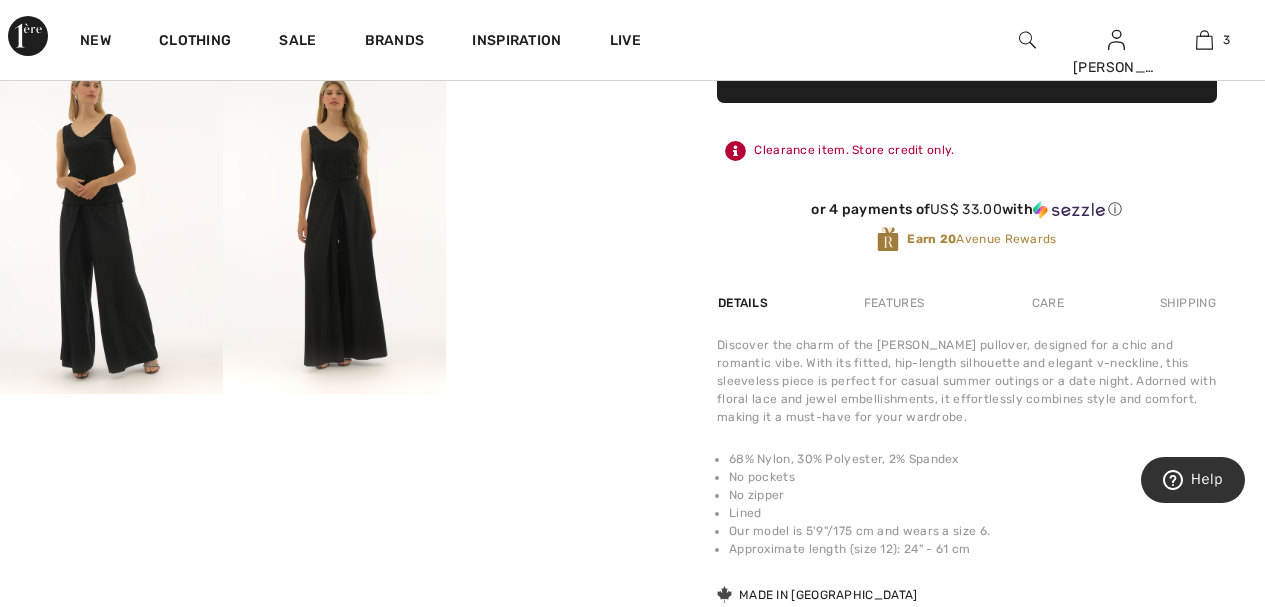 scroll, scrollTop: 560, scrollLeft: 0, axis: vertical 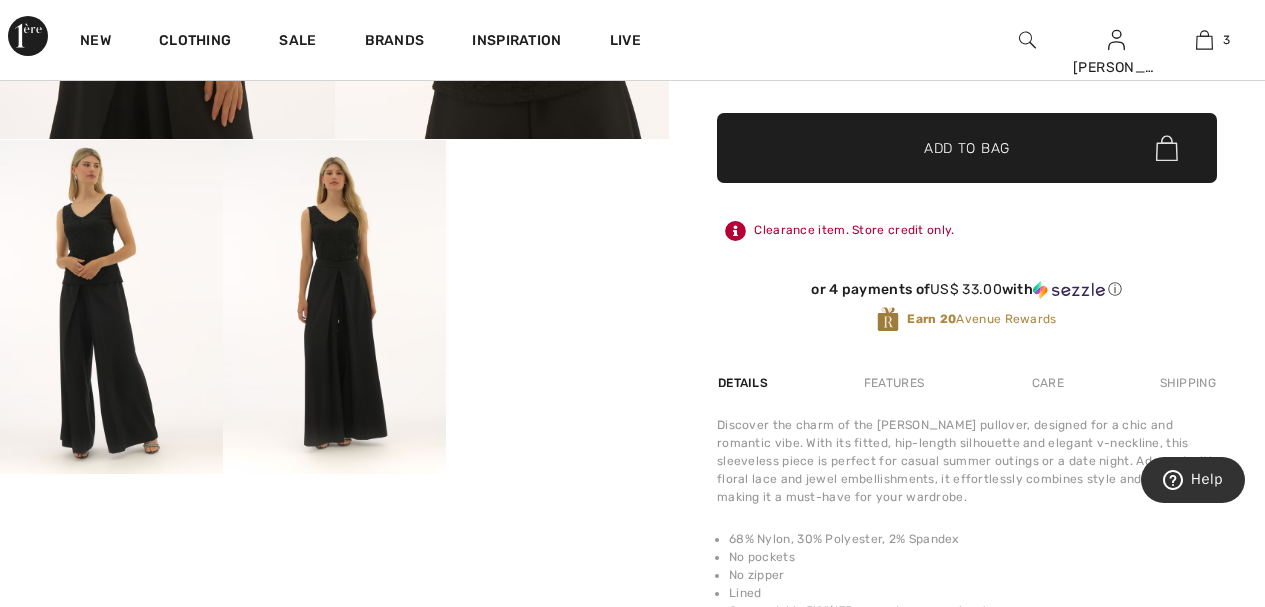 click on "Your browser does not support the video tag." at bounding box center (557, 196) 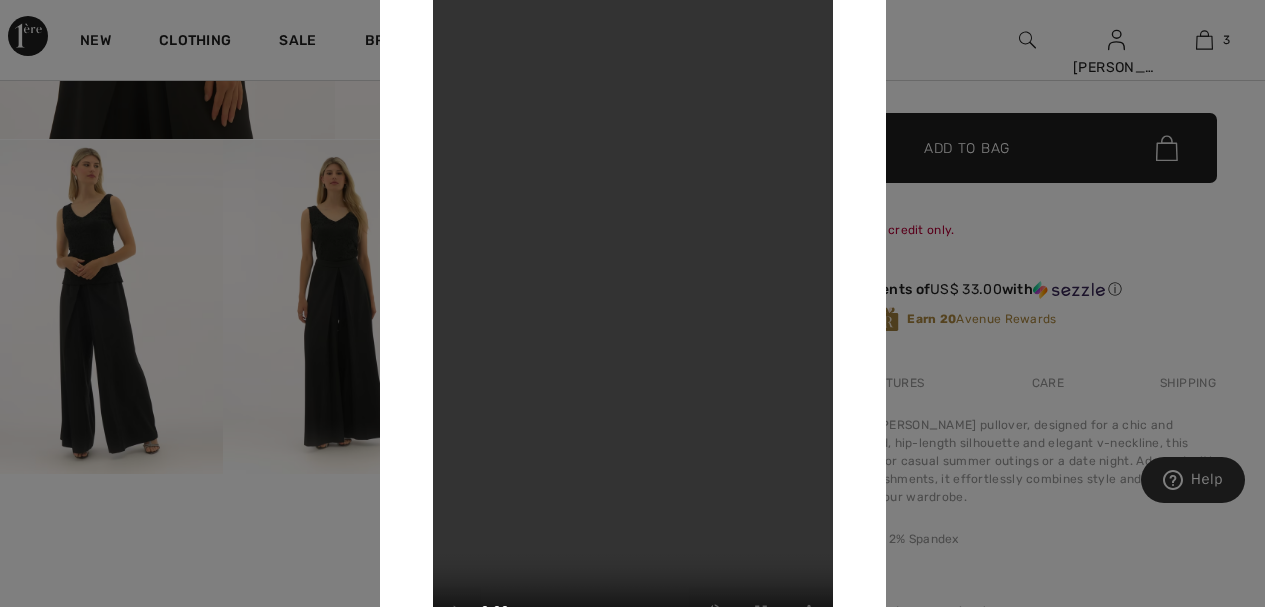click on "Your browser does not support the video tag." at bounding box center (633, 303) 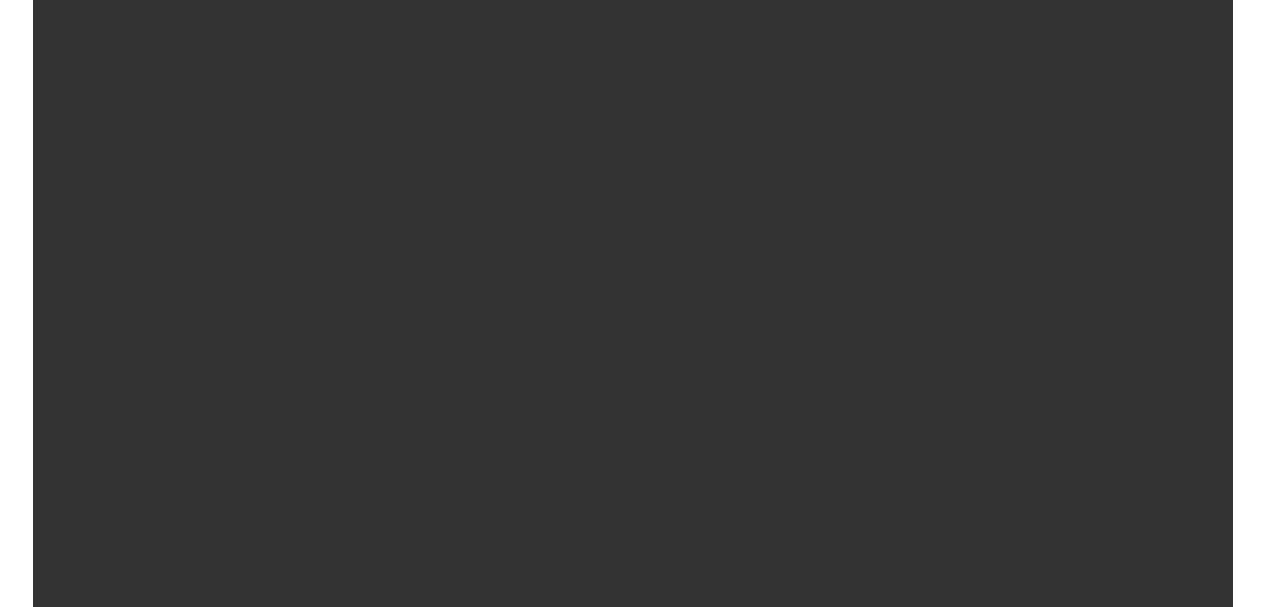 click on "Your browser does not support the video tag." at bounding box center [633, 303] 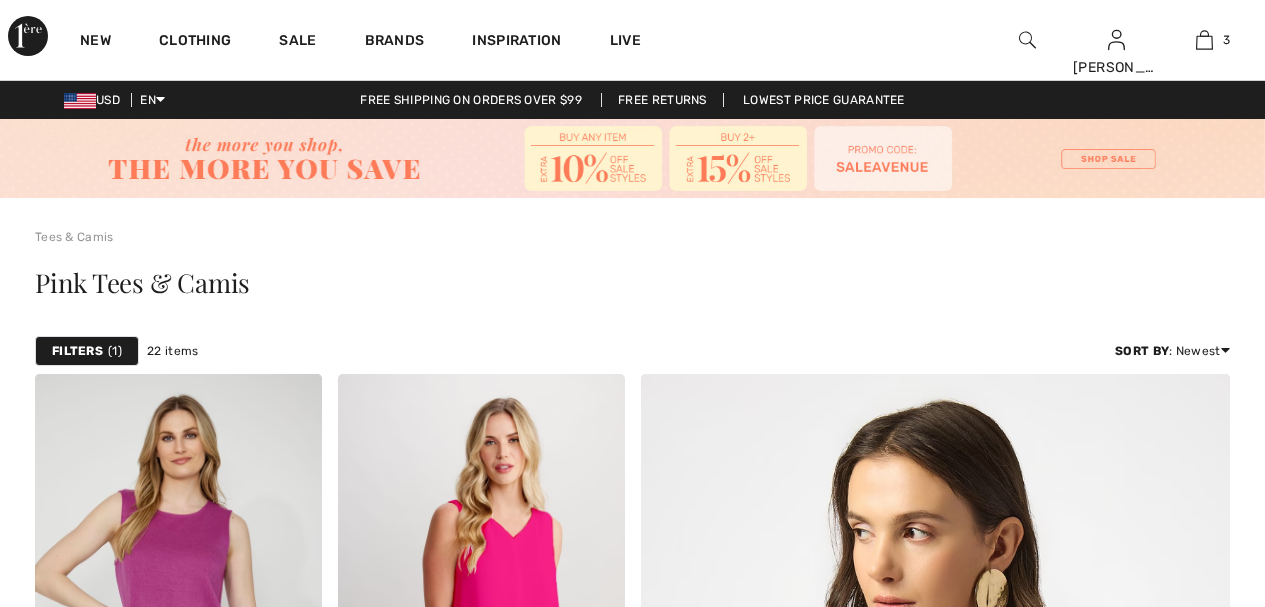scroll, scrollTop: 2698, scrollLeft: 0, axis: vertical 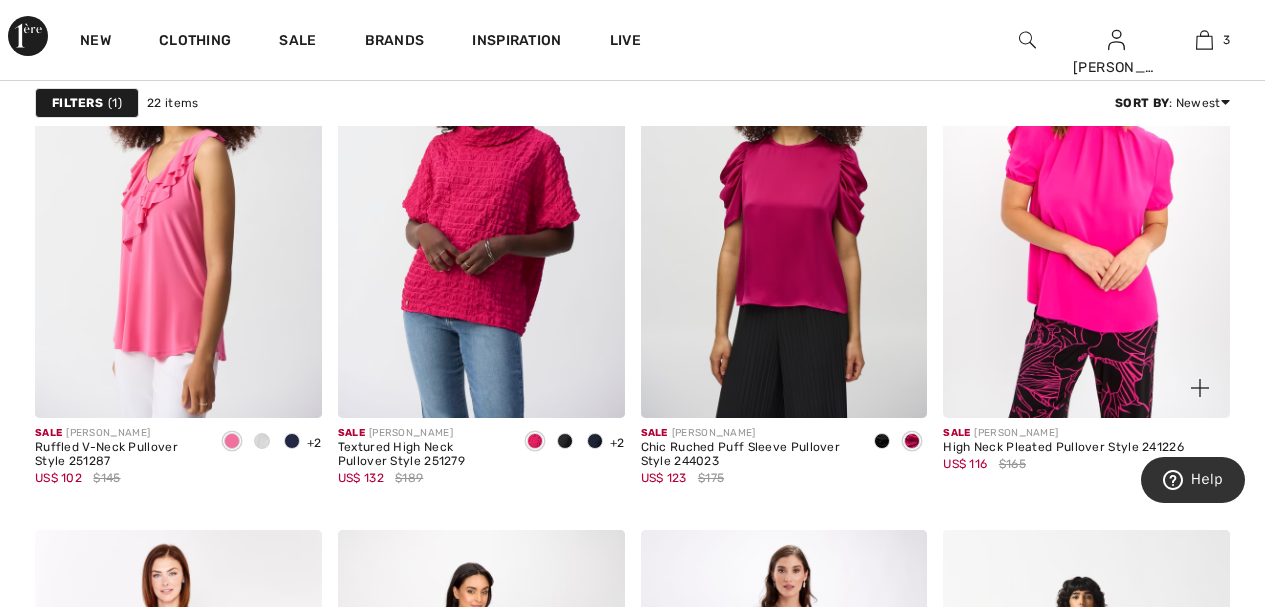 click at bounding box center [1086, 203] 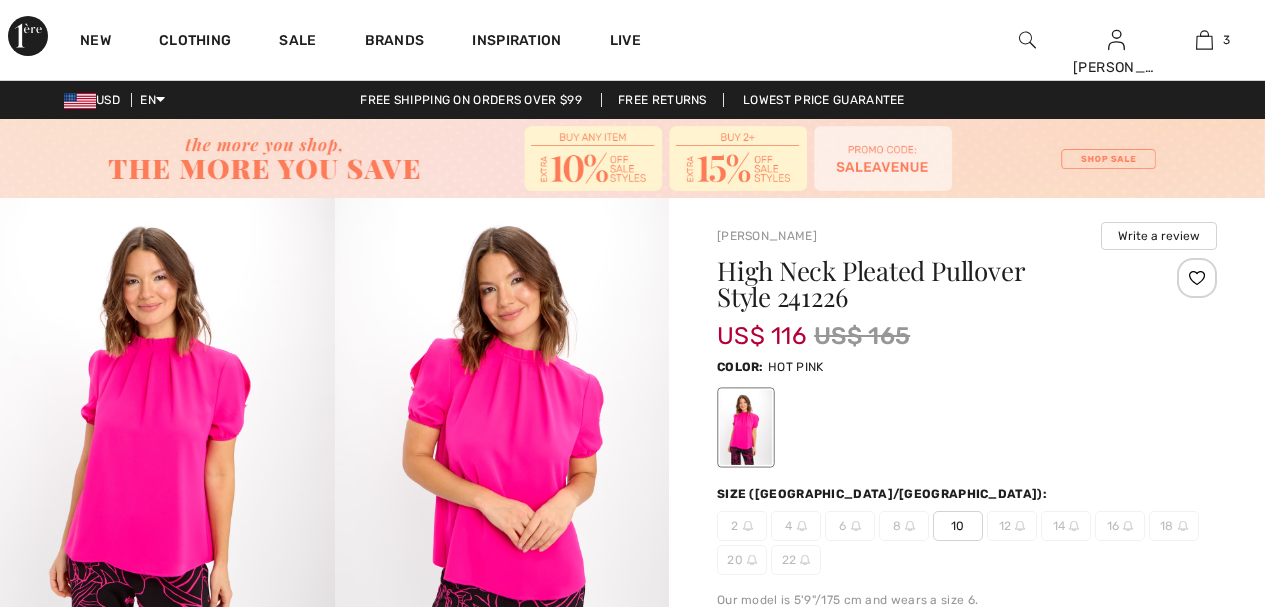 scroll, scrollTop: 0, scrollLeft: 0, axis: both 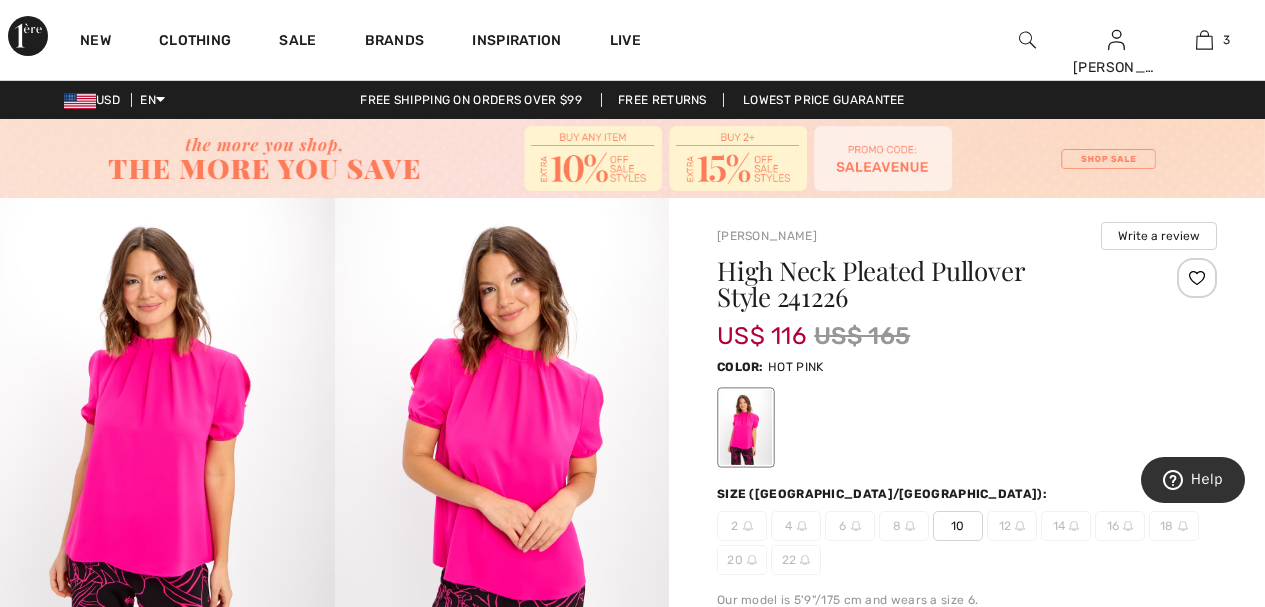 click at bounding box center (502, 449) 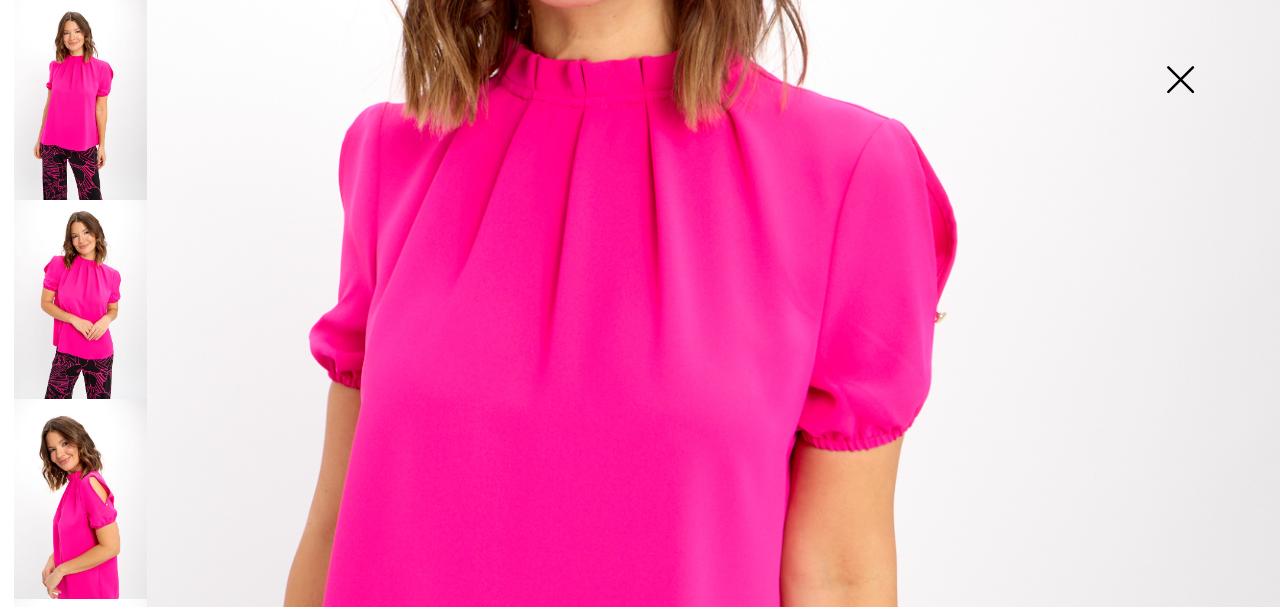 scroll, scrollTop: 489, scrollLeft: 0, axis: vertical 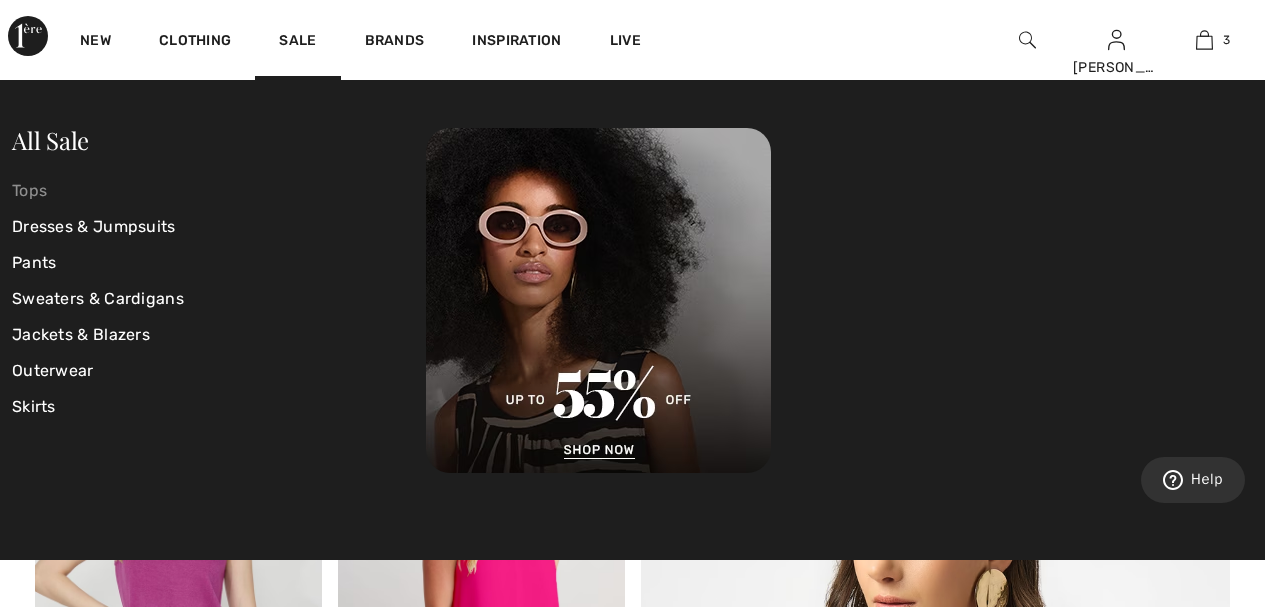 click on "Tops" at bounding box center [219, 191] 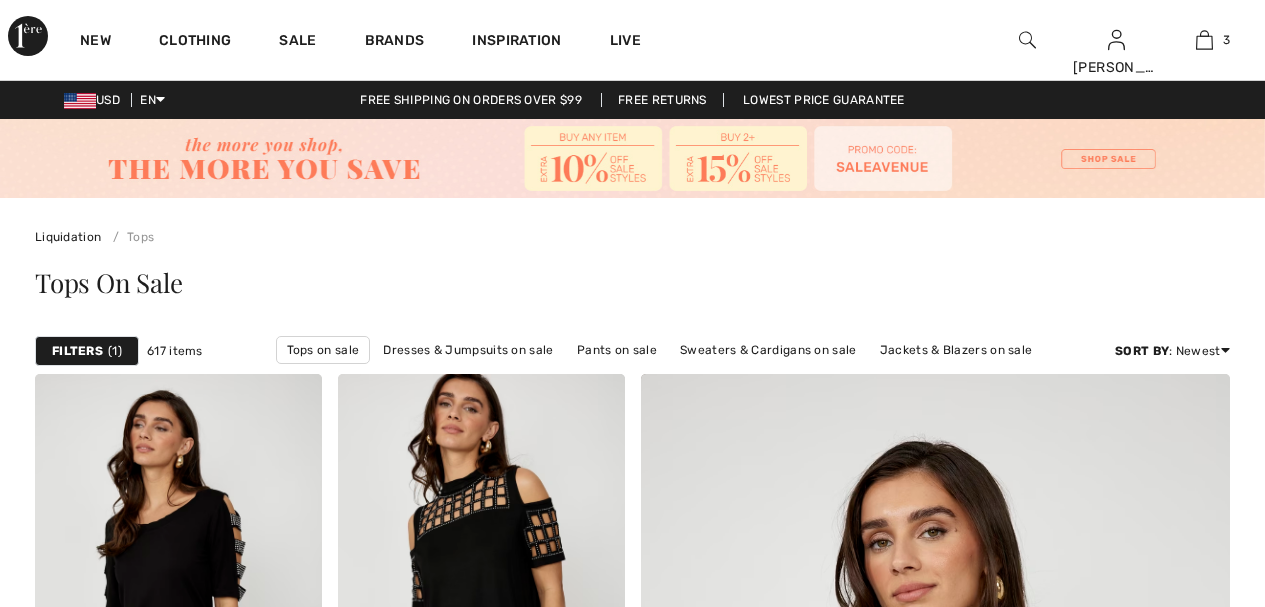 click on "Filters" at bounding box center (77, 351) 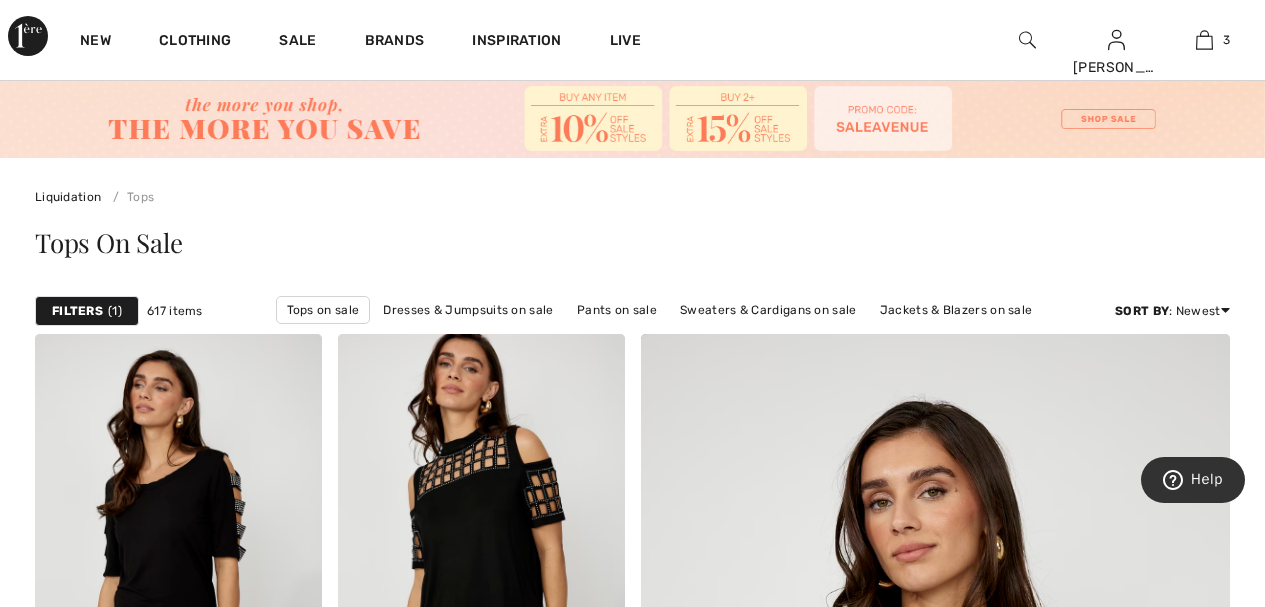 scroll, scrollTop: 0, scrollLeft: 0, axis: both 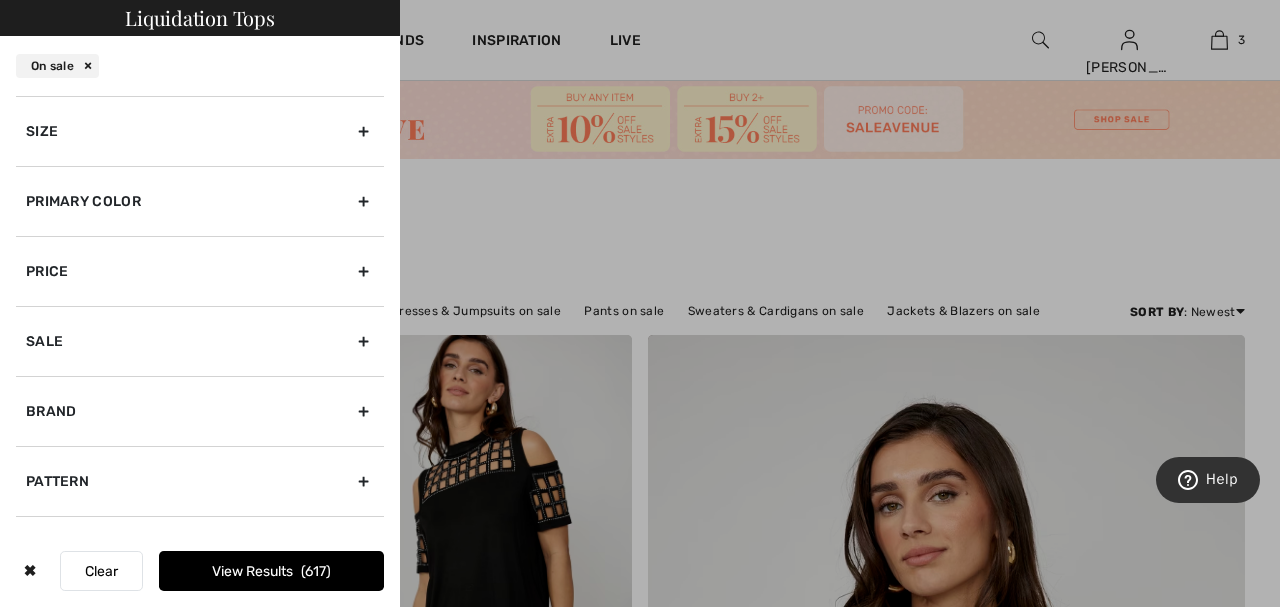 click on "Size" at bounding box center (200, 131) 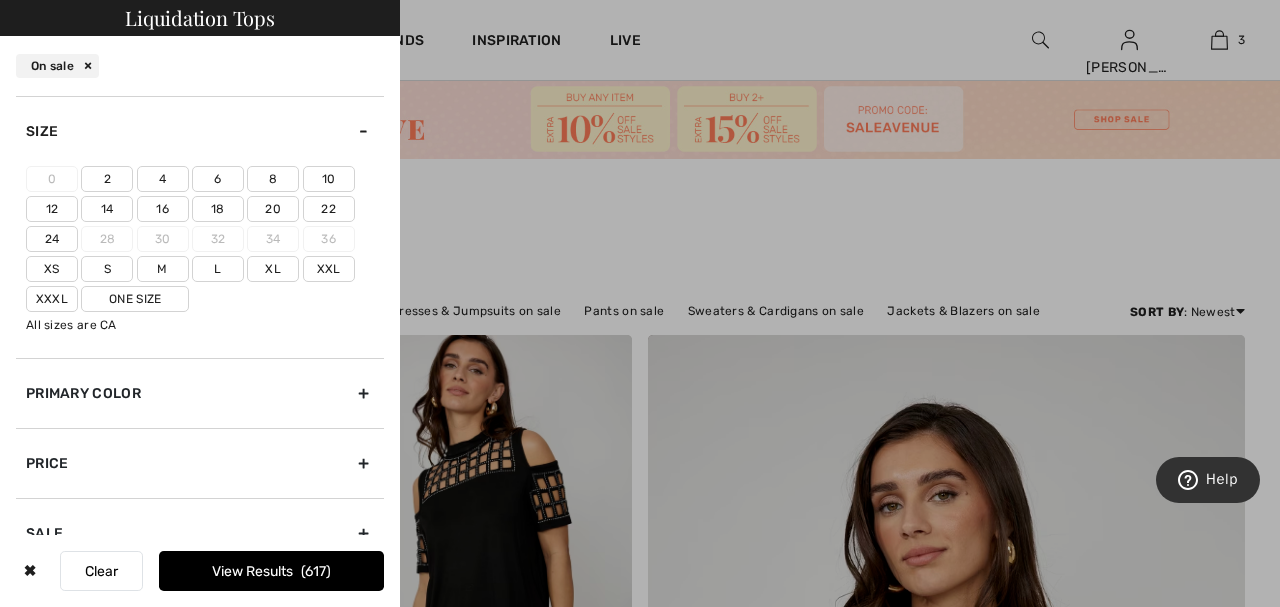 click on "10" at bounding box center (329, 179) 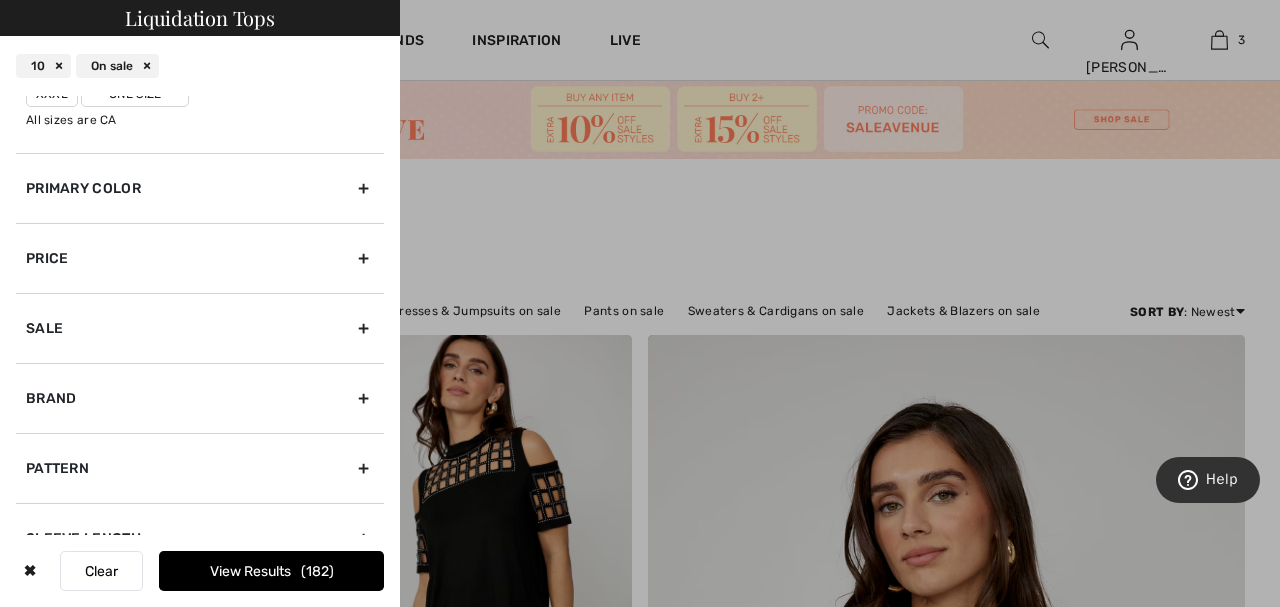 click on "Brand" at bounding box center [200, 398] 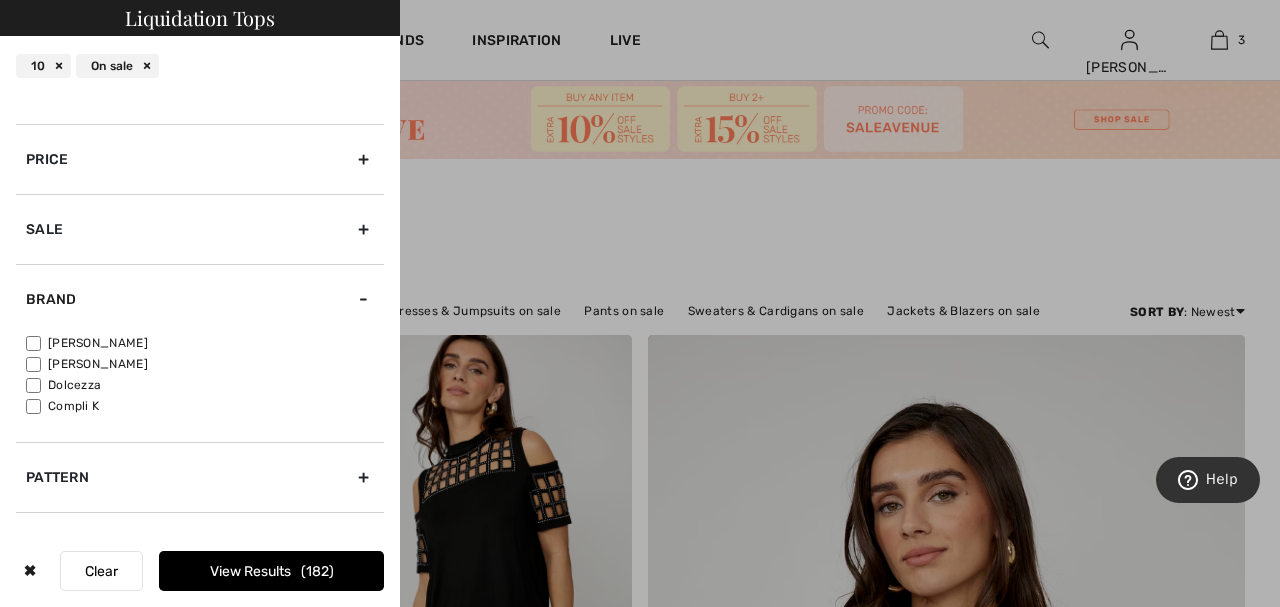 scroll, scrollTop: 104, scrollLeft: 0, axis: vertical 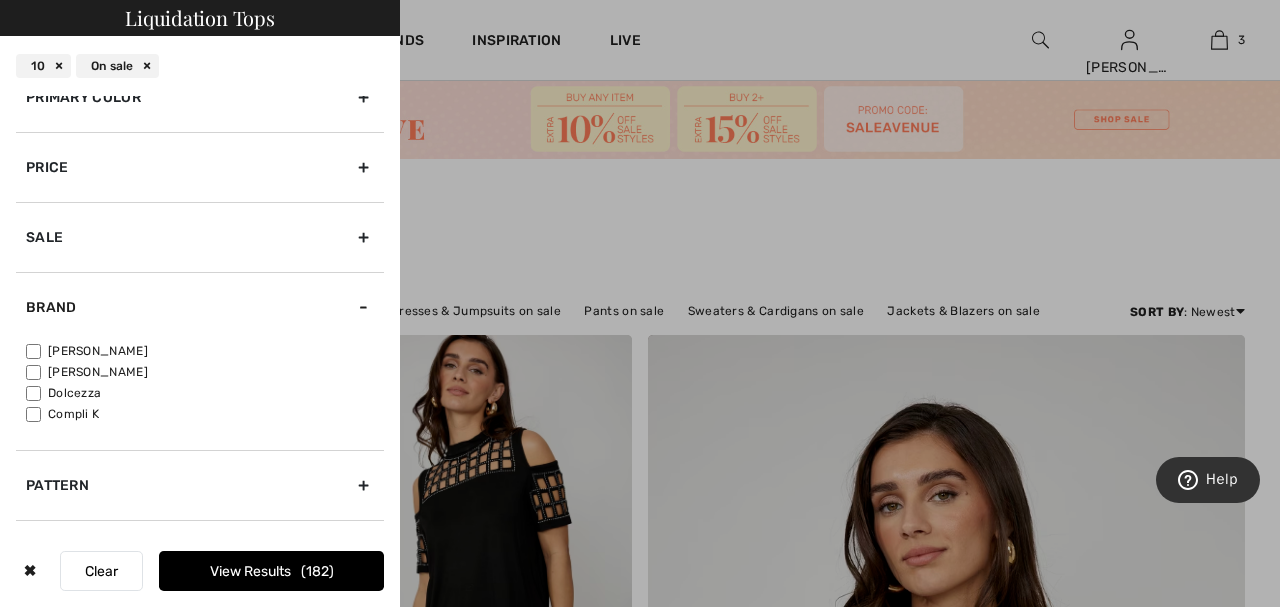 click on "[PERSON_NAME]" at bounding box center (33, 351) 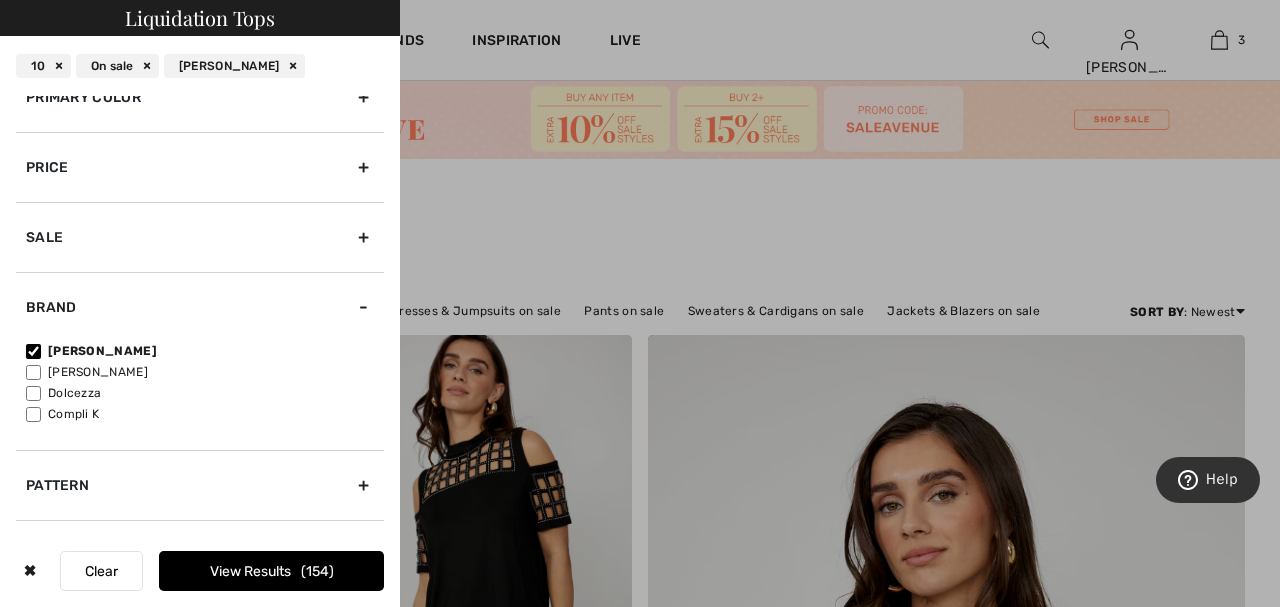 click on "View Results 154" at bounding box center [271, 571] 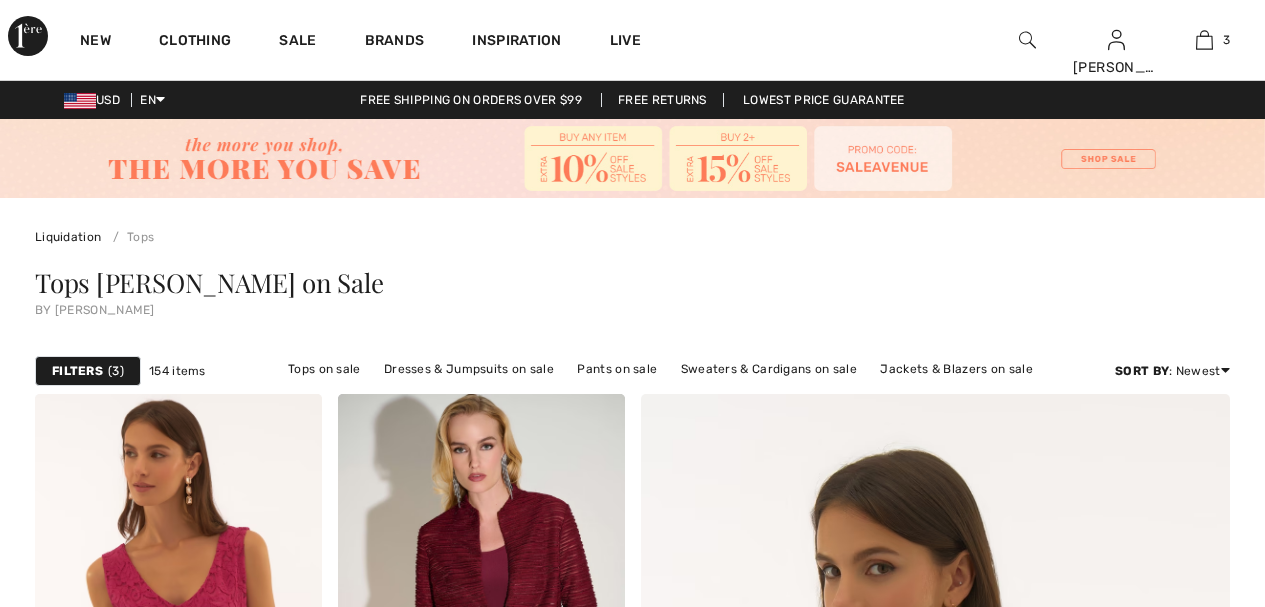 scroll, scrollTop: 267, scrollLeft: 0, axis: vertical 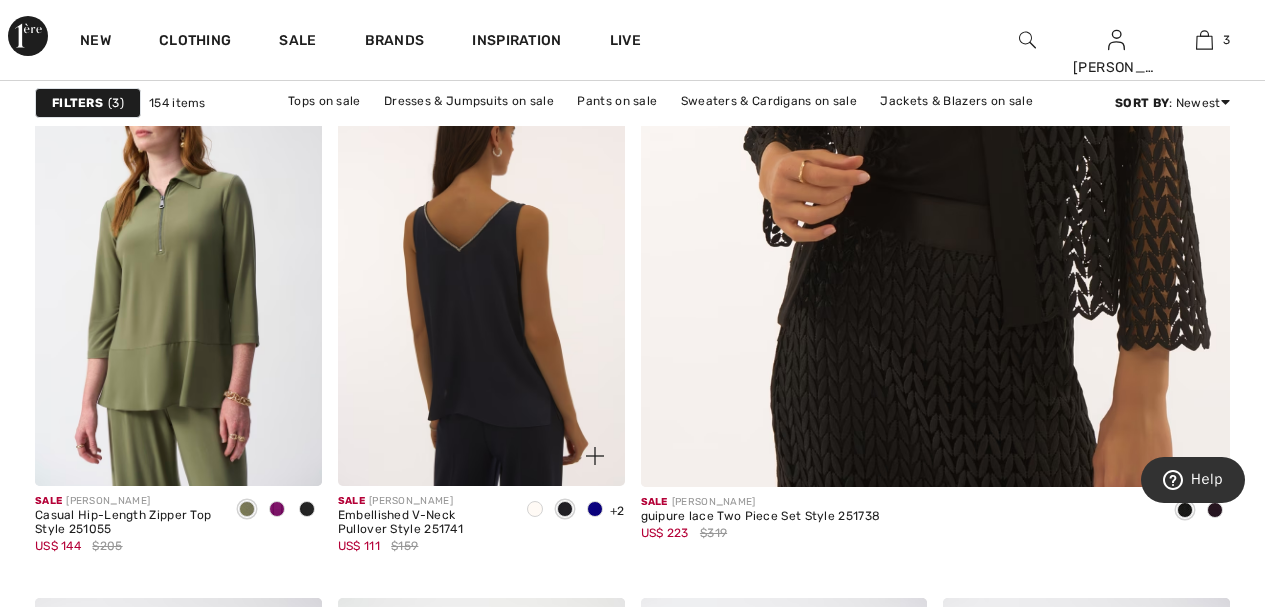 click at bounding box center [481, 271] 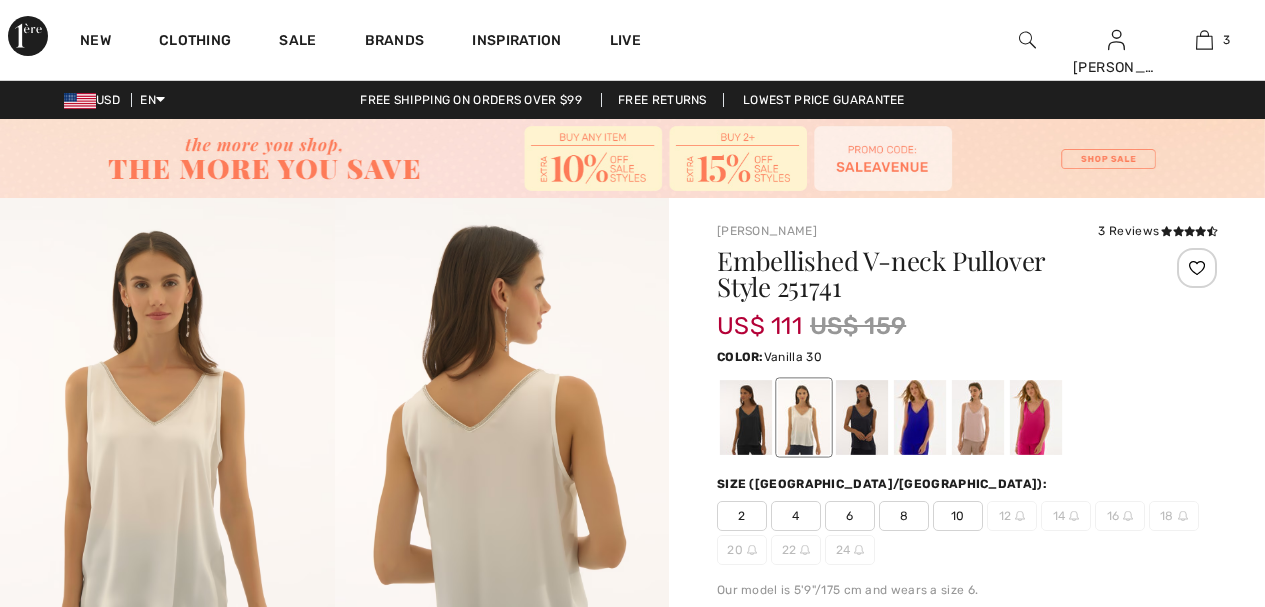 scroll, scrollTop: 0, scrollLeft: 0, axis: both 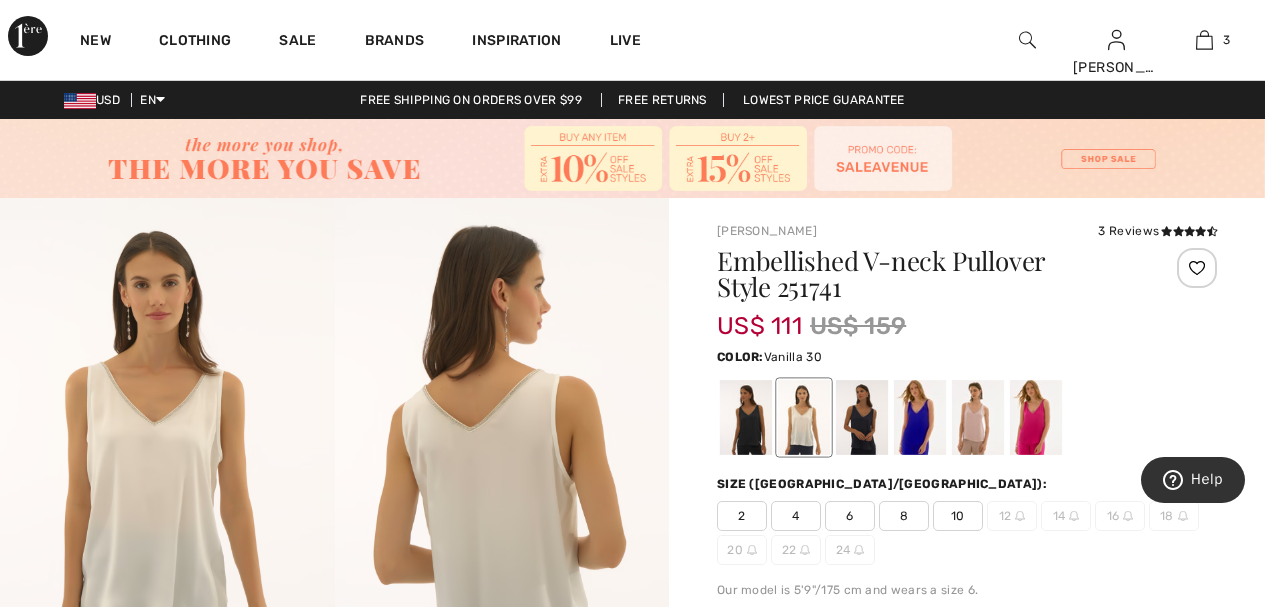 click on "10" at bounding box center [958, 516] 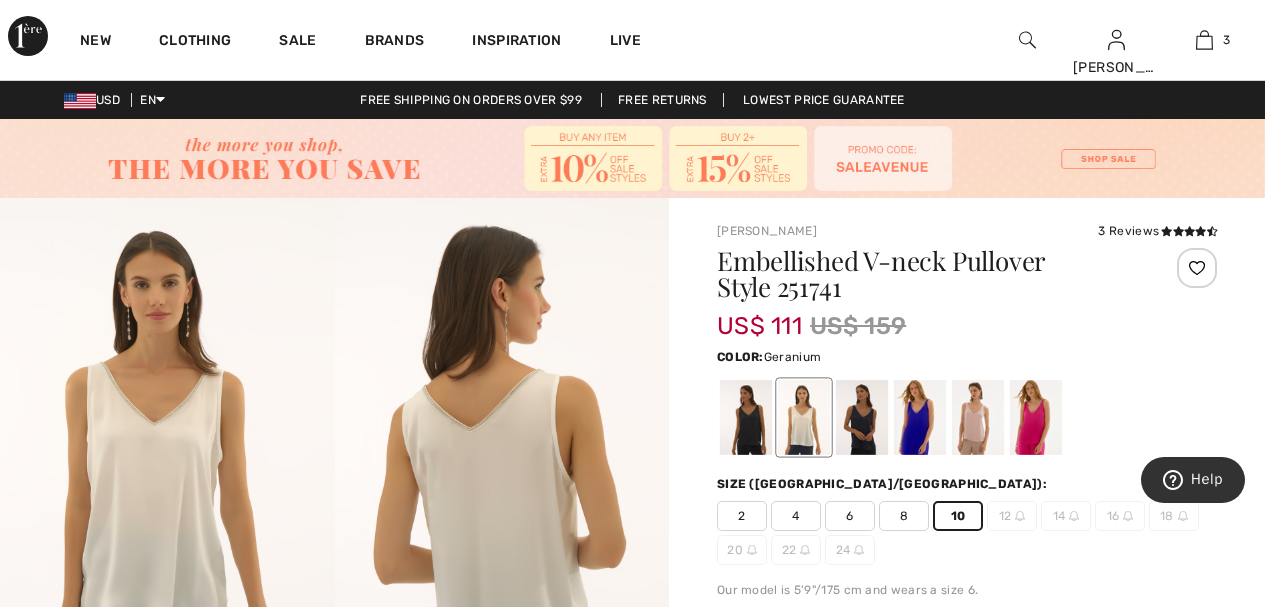 click at bounding box center [1036, 417] 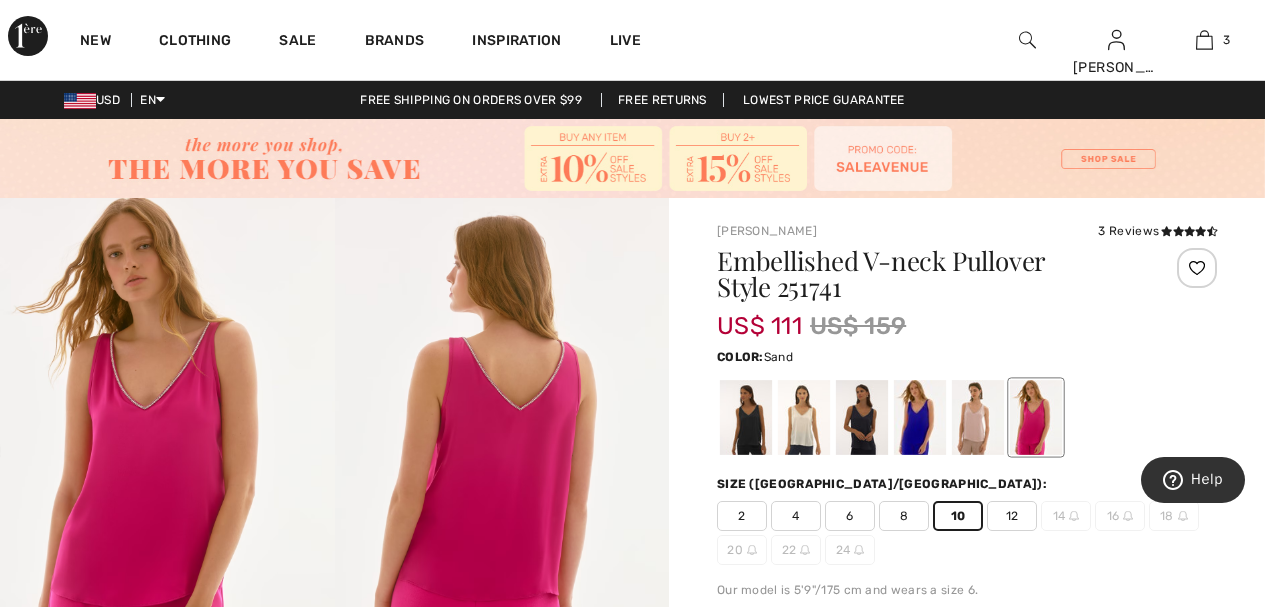 click at bounding box center (978, 417) 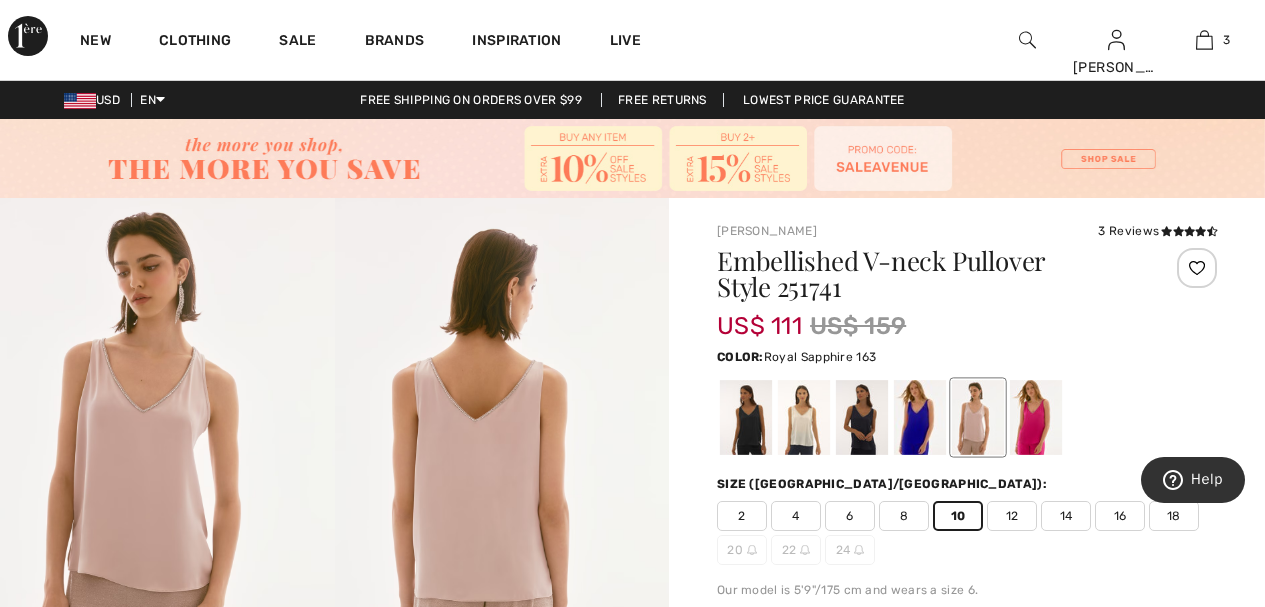 click at bounding box center (920, 417) 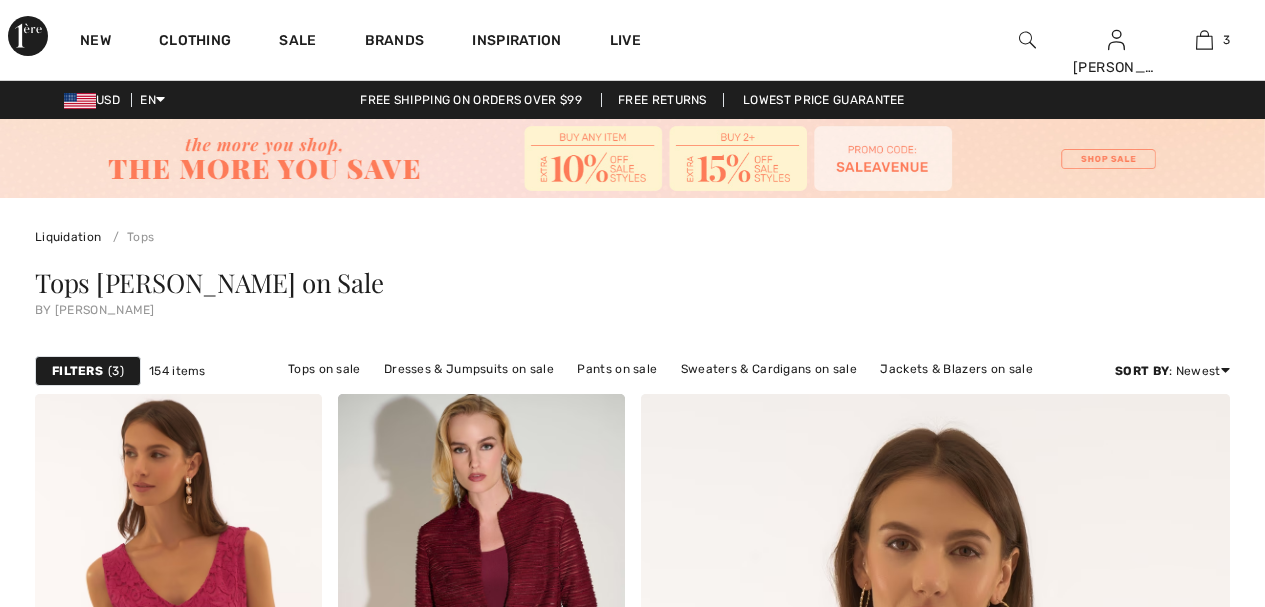 scroll, scrollTop: 1320, scrollLeft: 0, axis: vertical 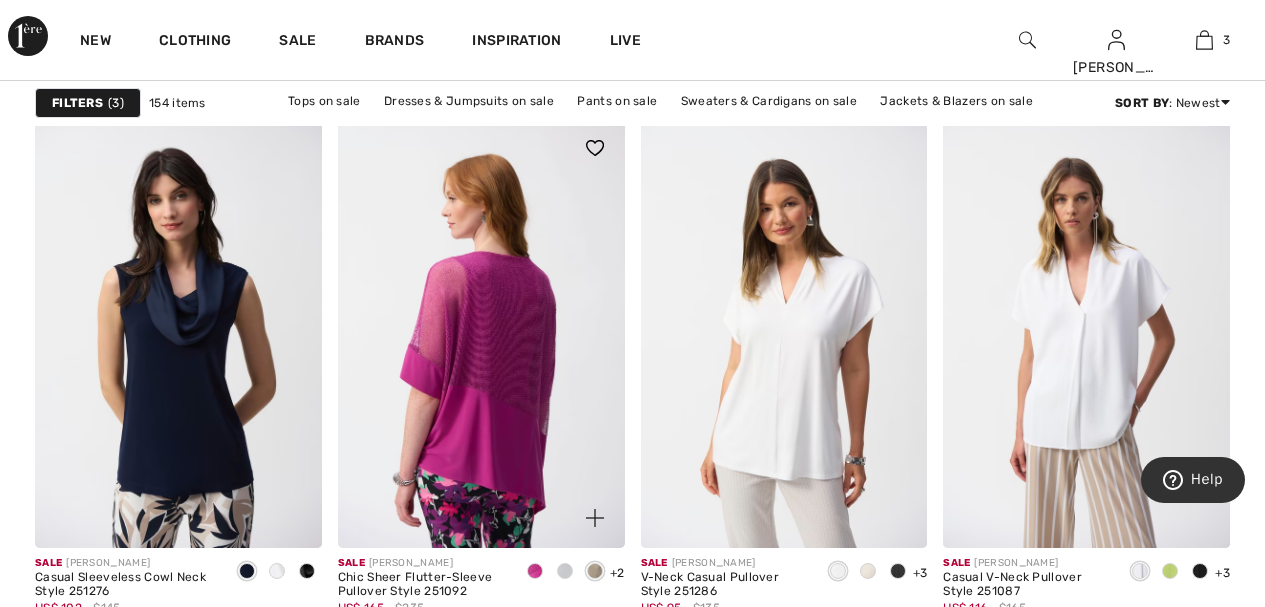 click at bounding box center (481, 333) 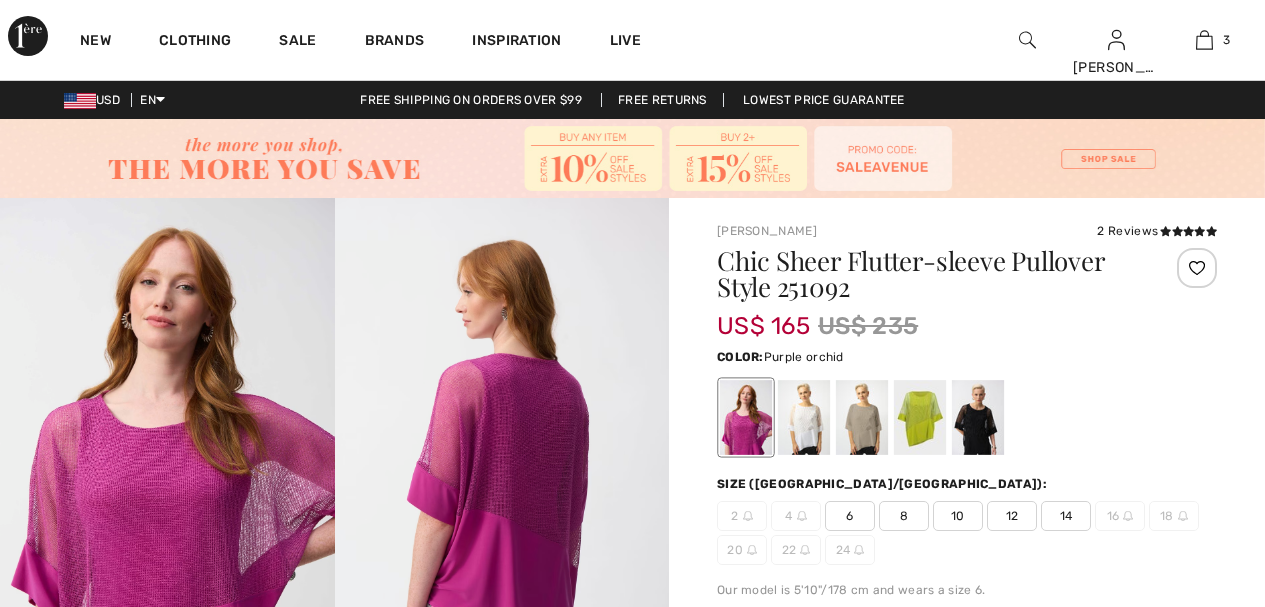 scroll, scrollTop: 0, scrollLeft: 0, axis: both 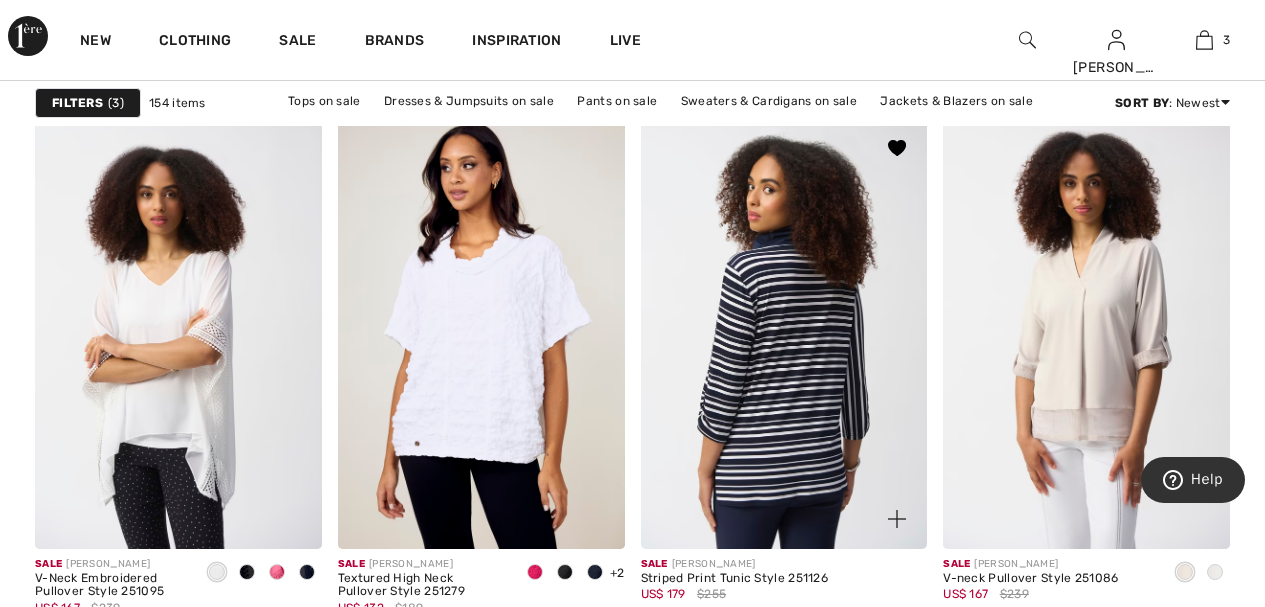 click at bounding box center [784, 333] 